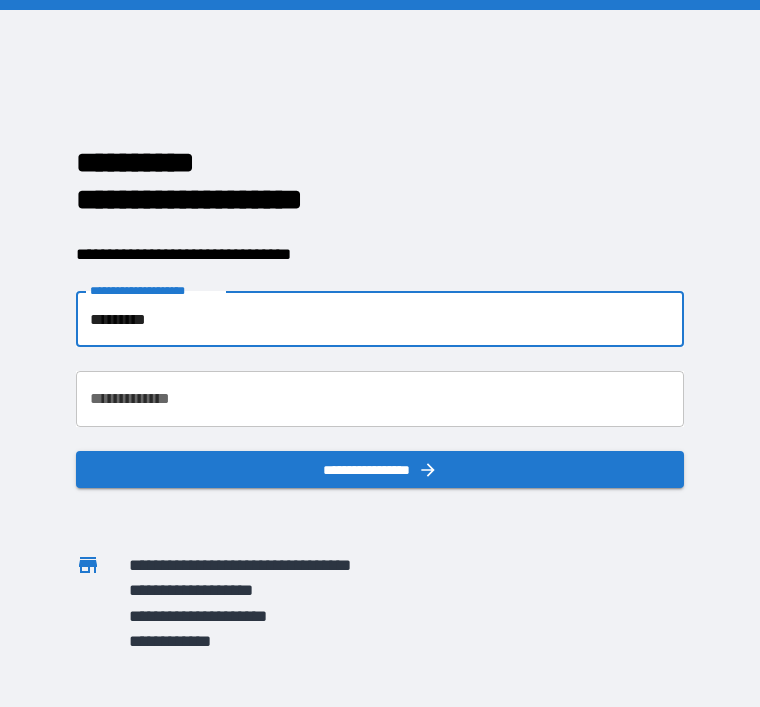 scroll, scrollTop: 169, scrollLeft: 0, axis: vertical 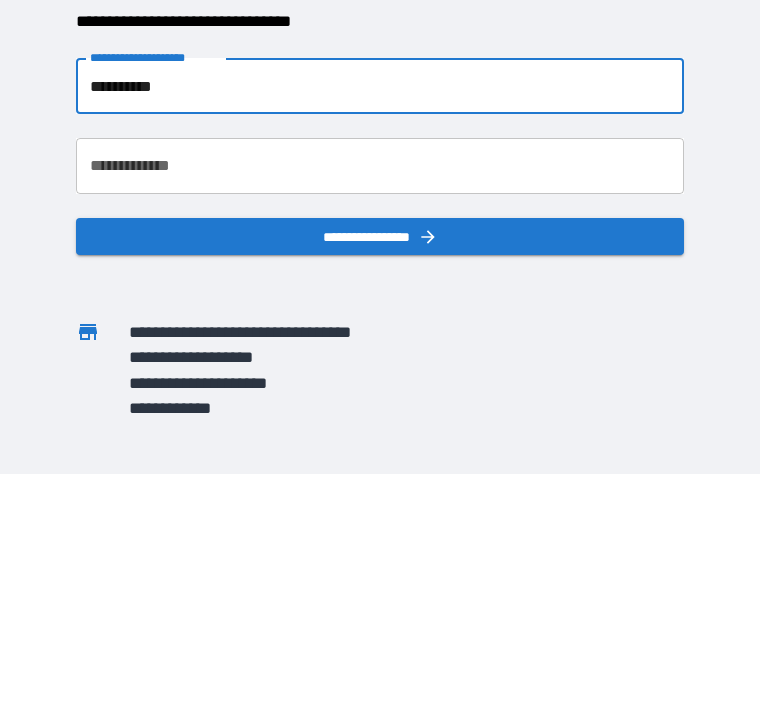 type on "**********" 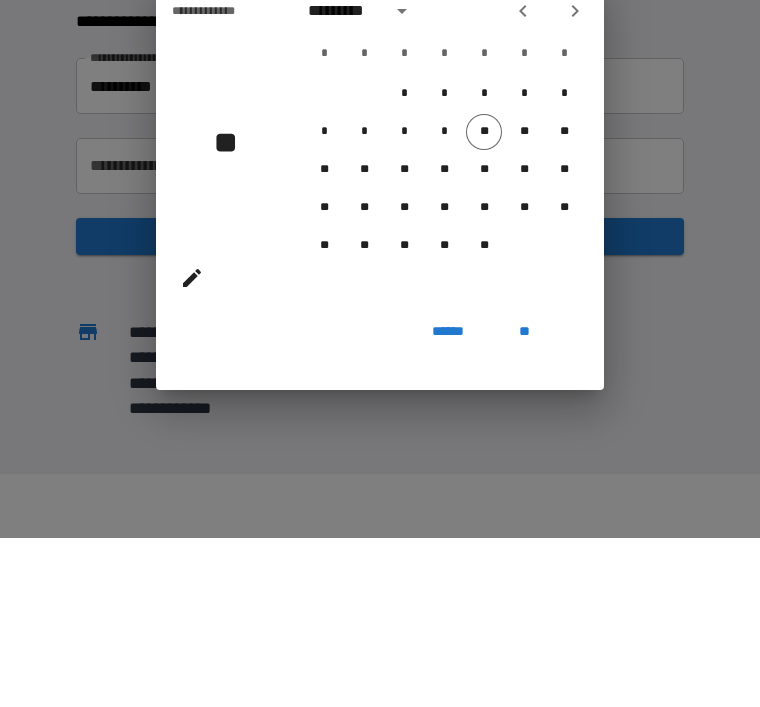 scroll, scrollTop: 64, scrollLeft: 0, axis: vertical 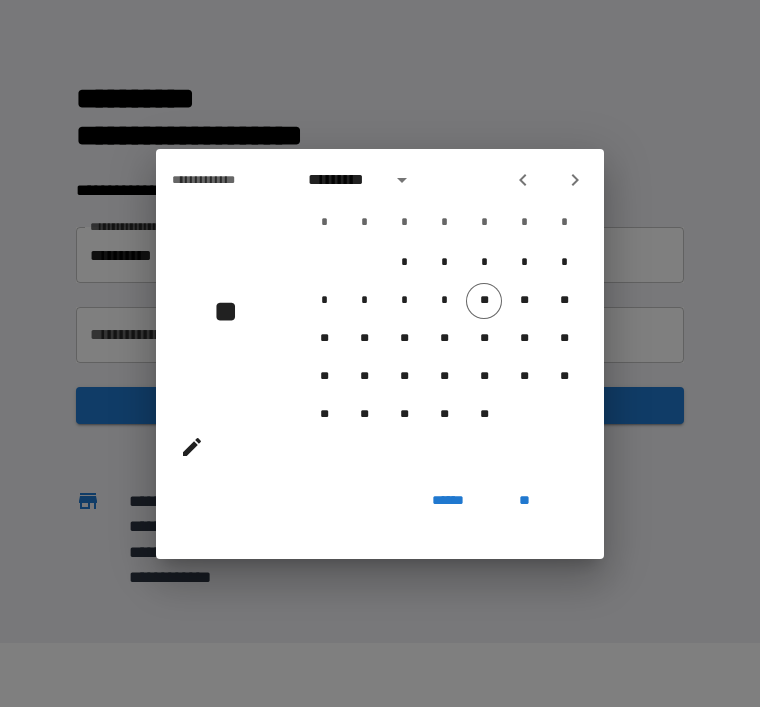 click on "******" at bounding box center [448, 501] 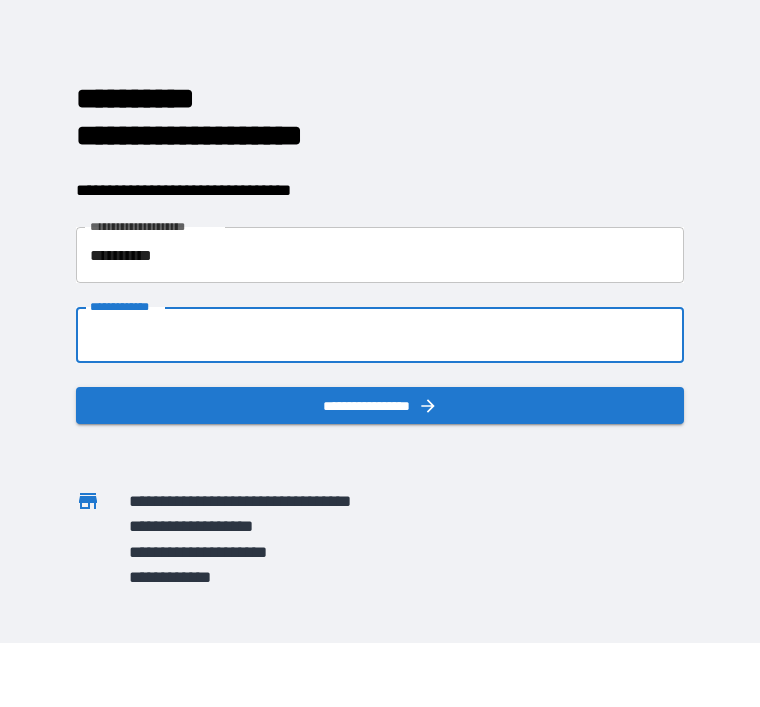 click on "**********" at bounding box center (380, 335) 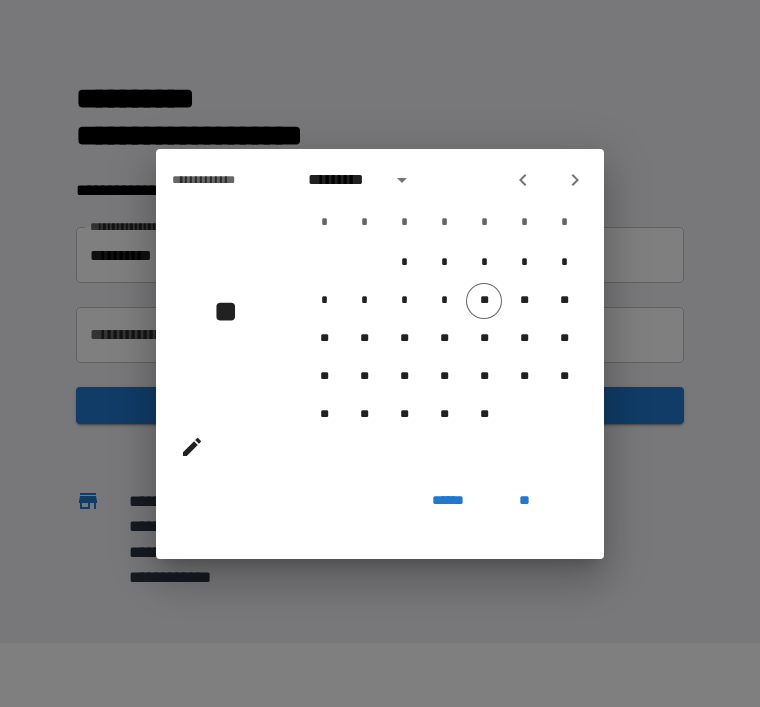 click 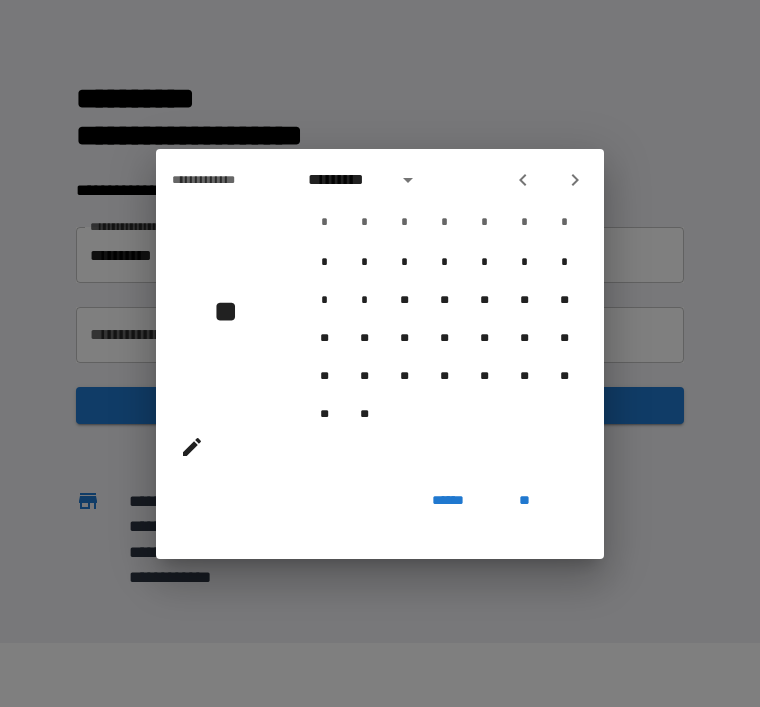 click 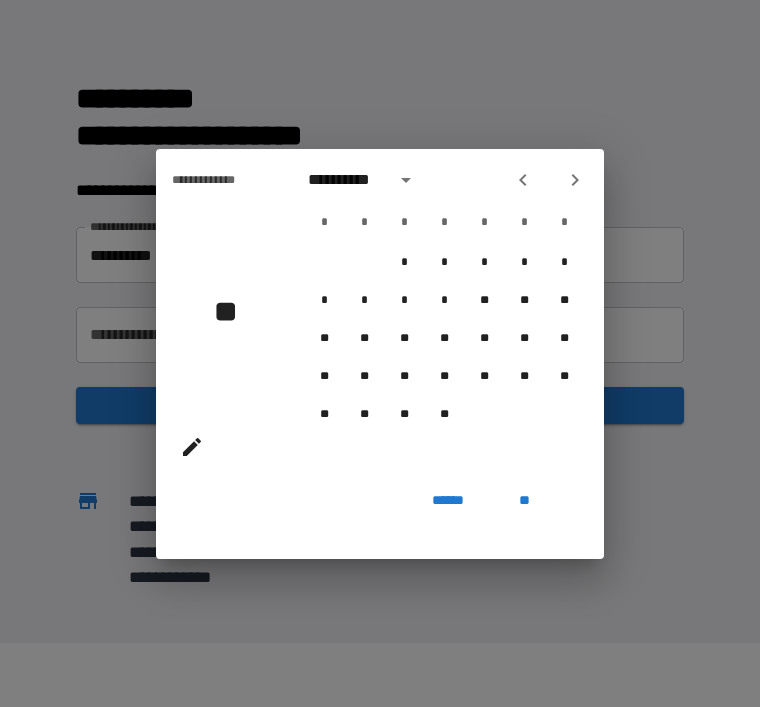click on "**********" at bounding box center [345, 180] 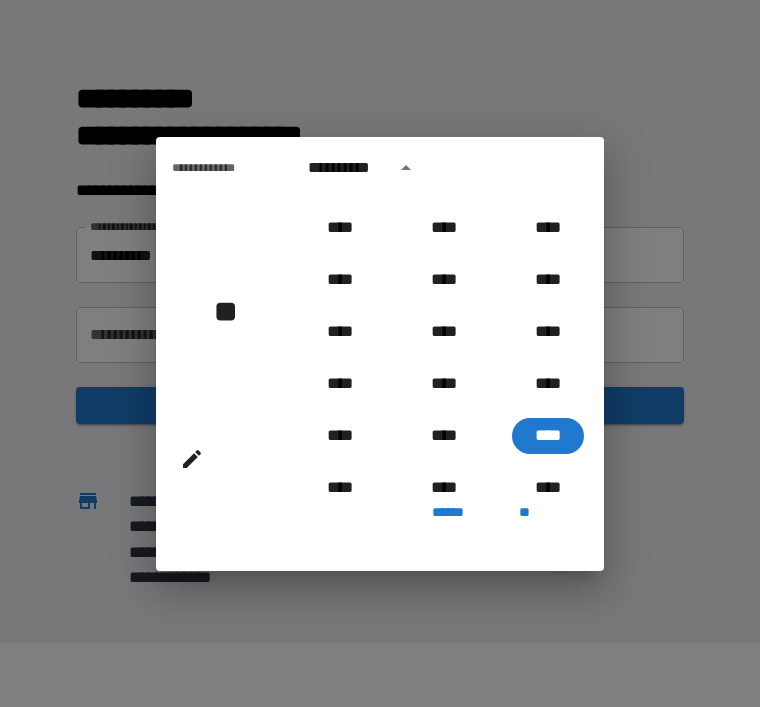 scroll, scrollTop: 1912, scrollLeft: 0, axis: vertical 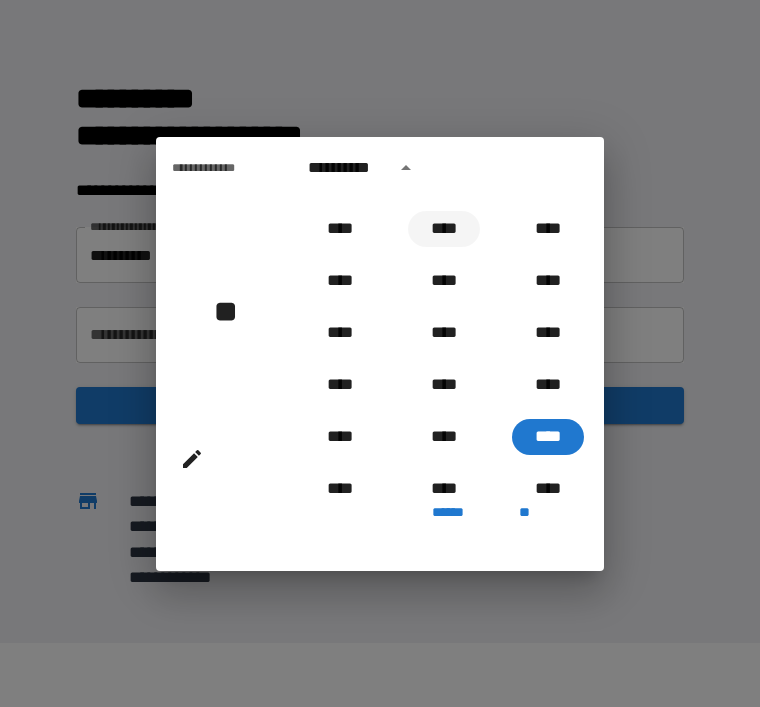 click on "****" at bounding box center [444, 229] 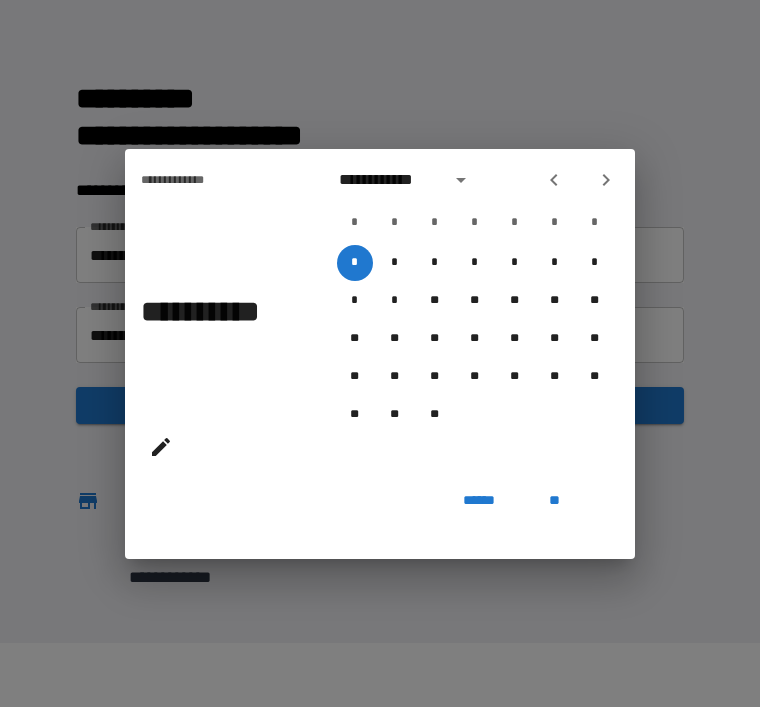 click 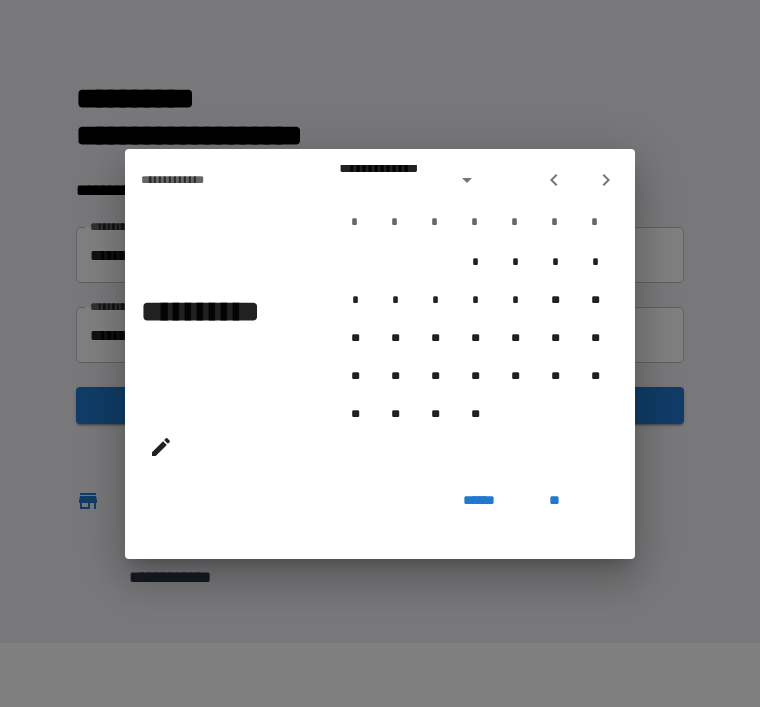 click 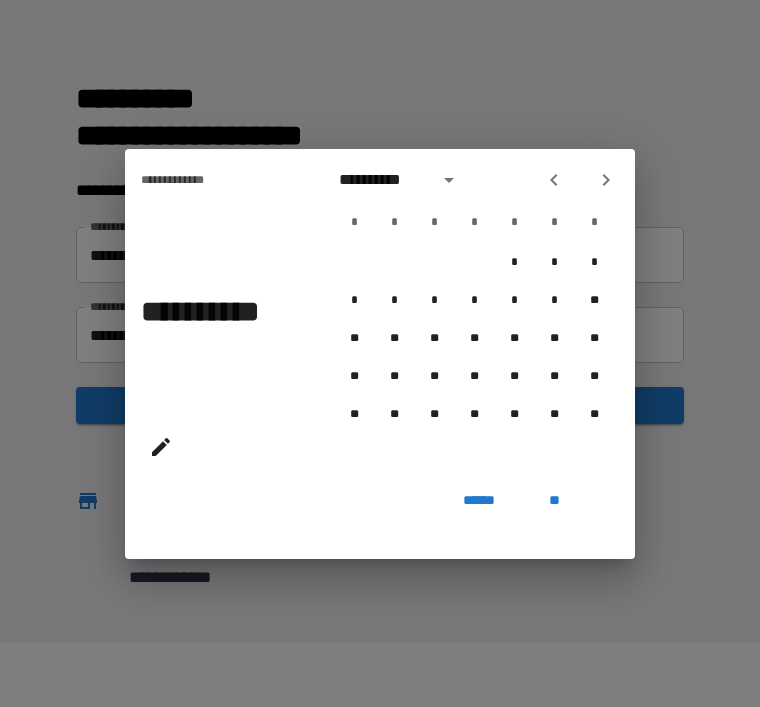 click 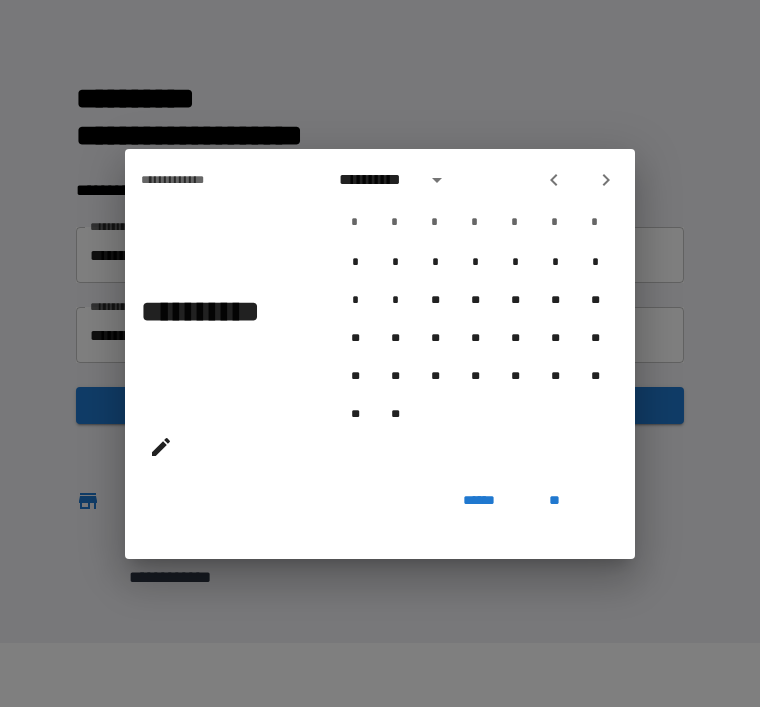 click 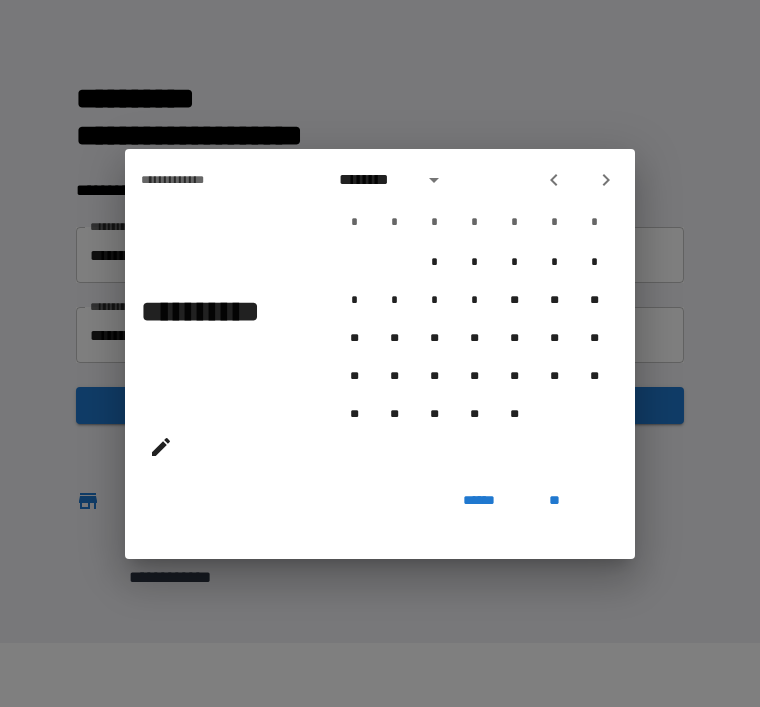 click 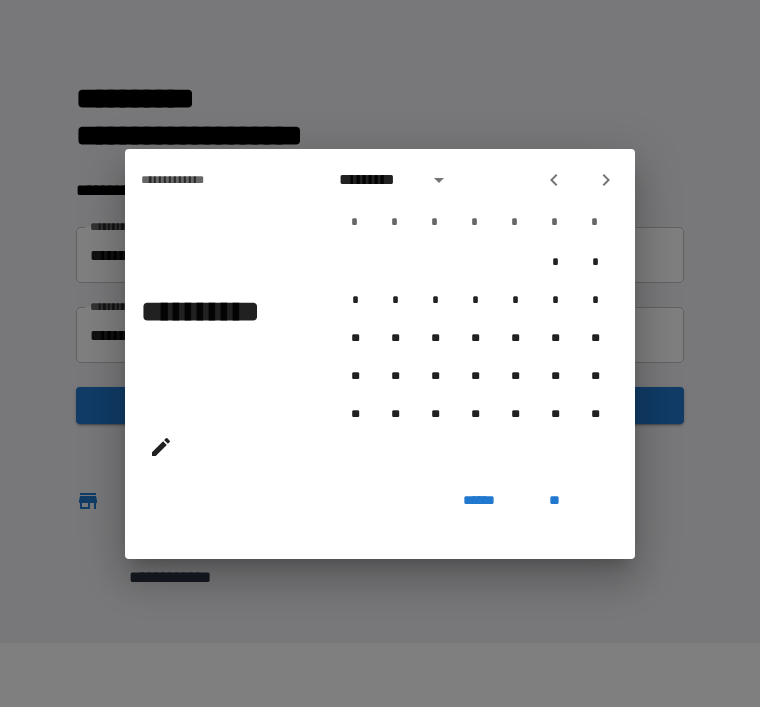 click 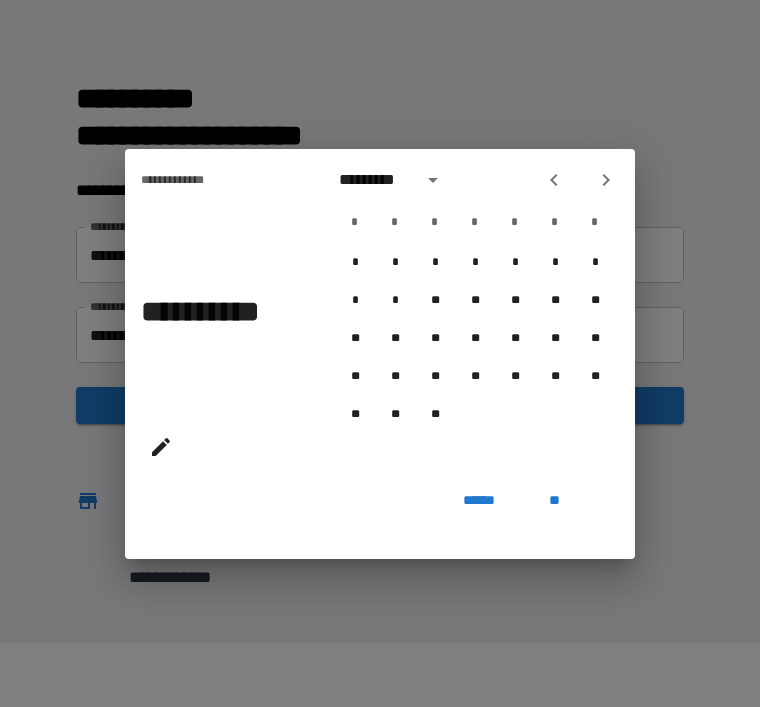 click 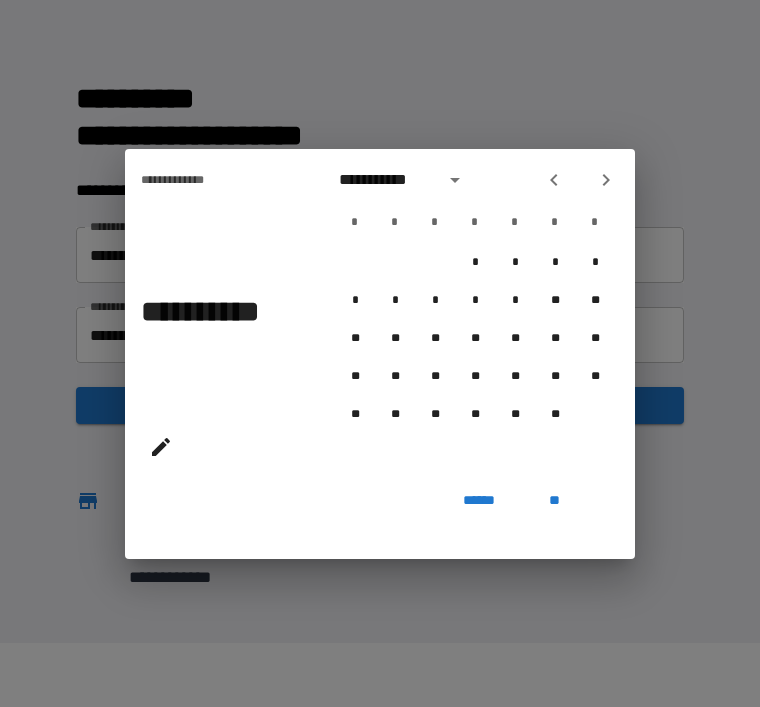 click 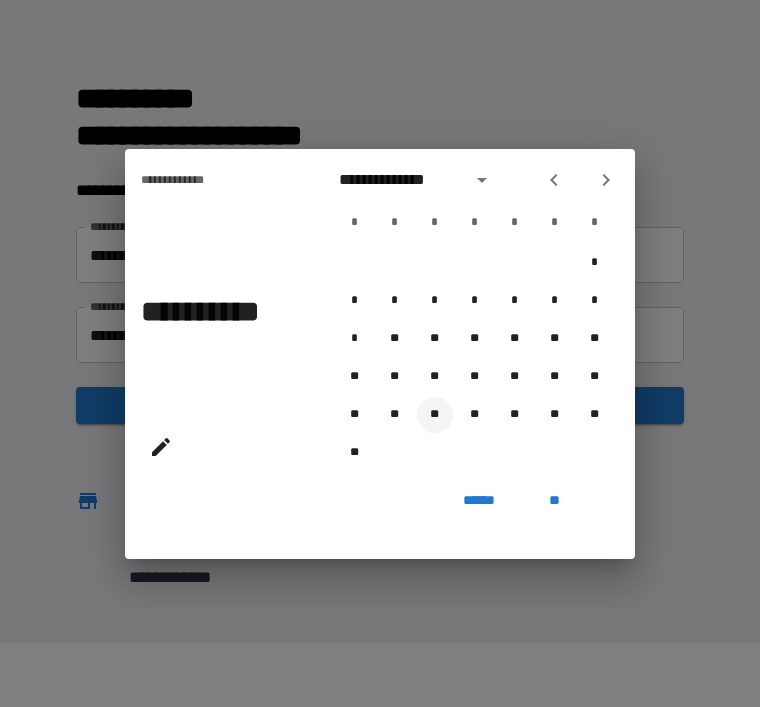 click on "**" at bounding box center (435, 415) 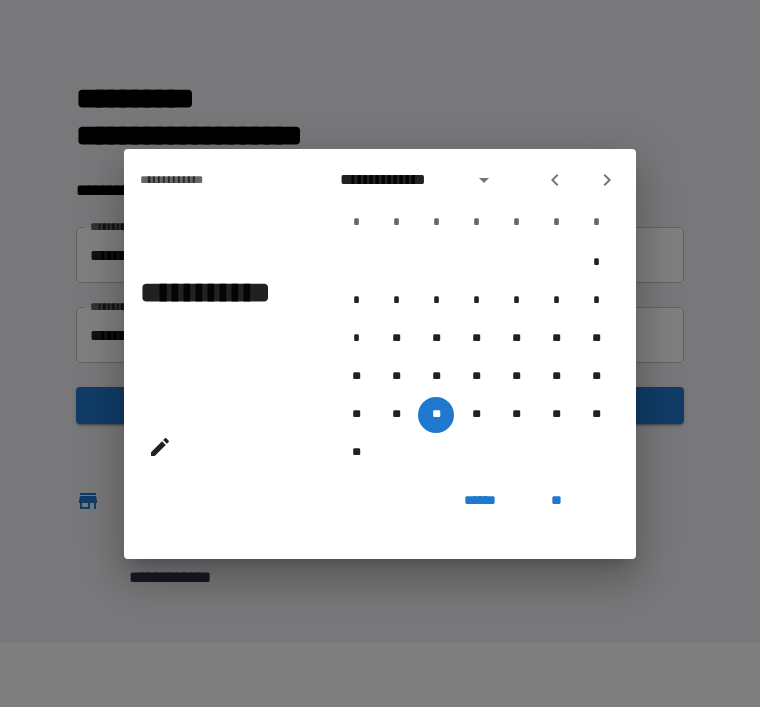 click on "**" at bounding box center [556, 501] 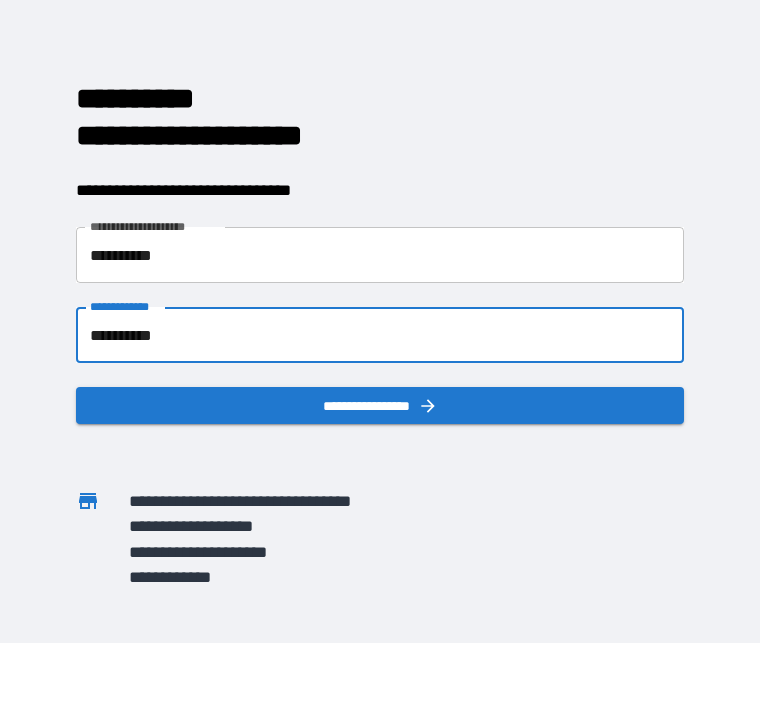 click on "**********" at bounding box center (380, 405) 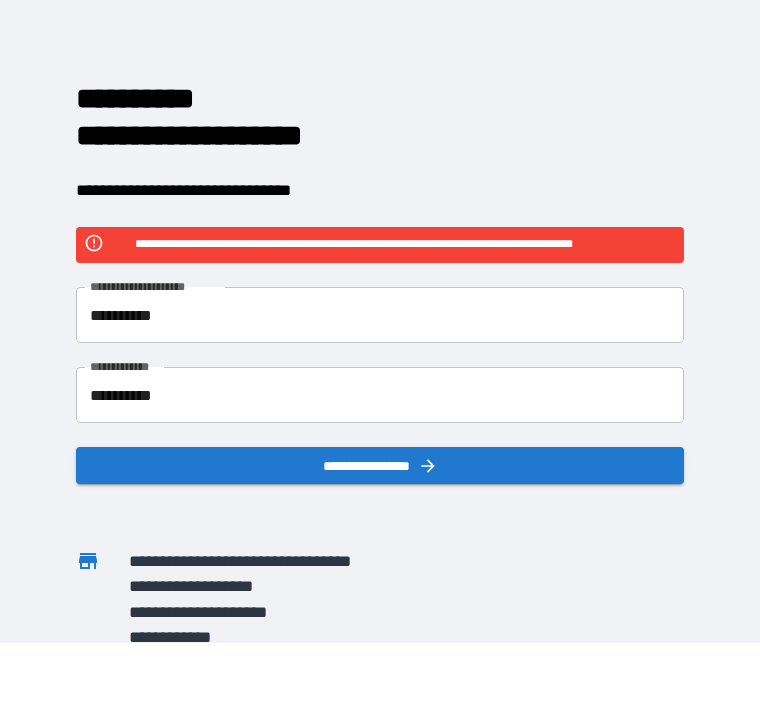 click on "**********" at bounding box center [380, 395] 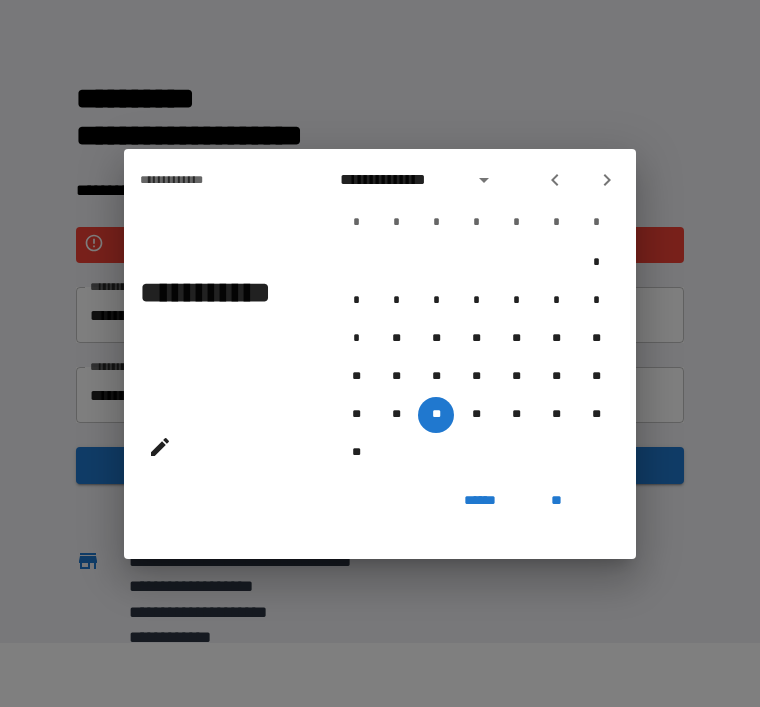 click on "**********" at bounding box center [400, 180] 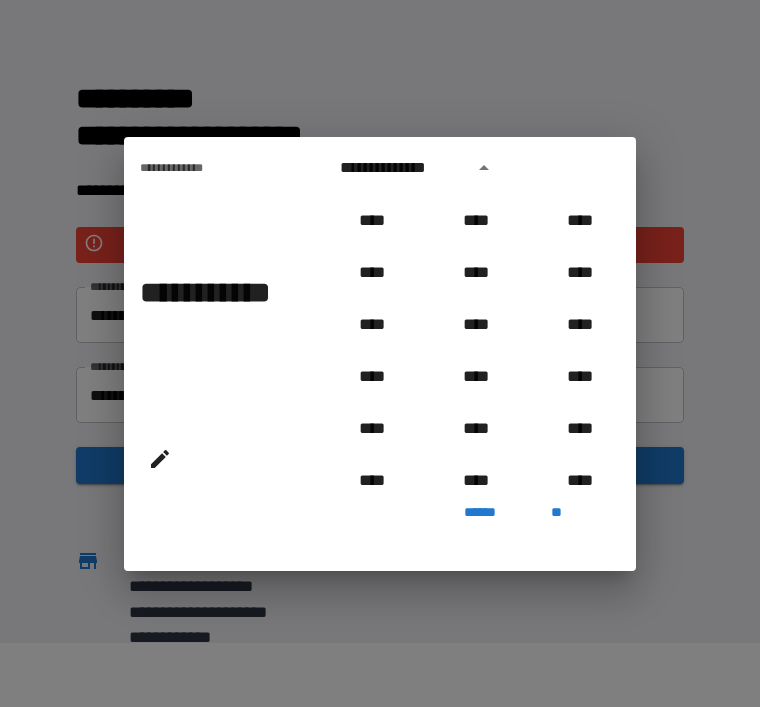 scroll, scrollTop: 1282, scrollLeft: 0, axis: vertical 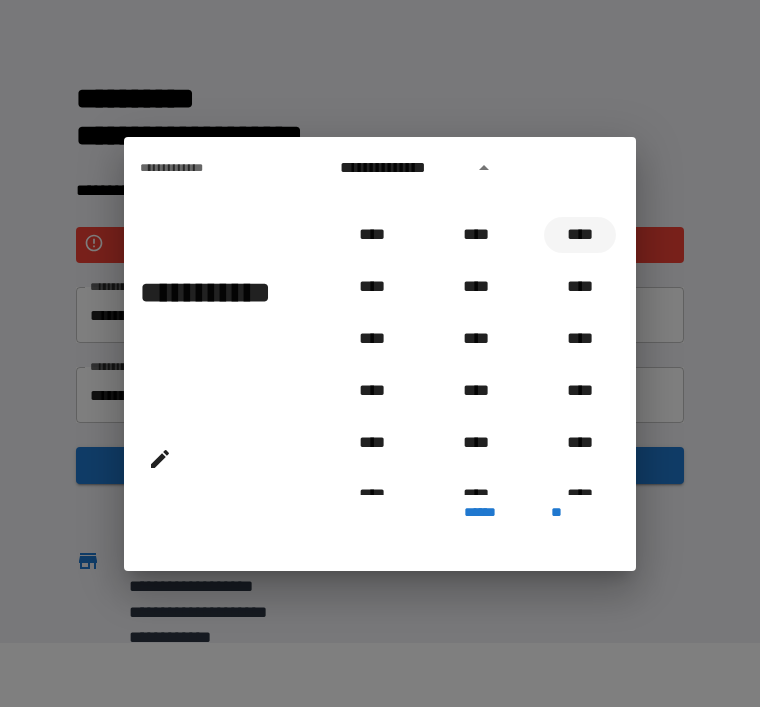 click on "****" at bounding box center (580, 235) 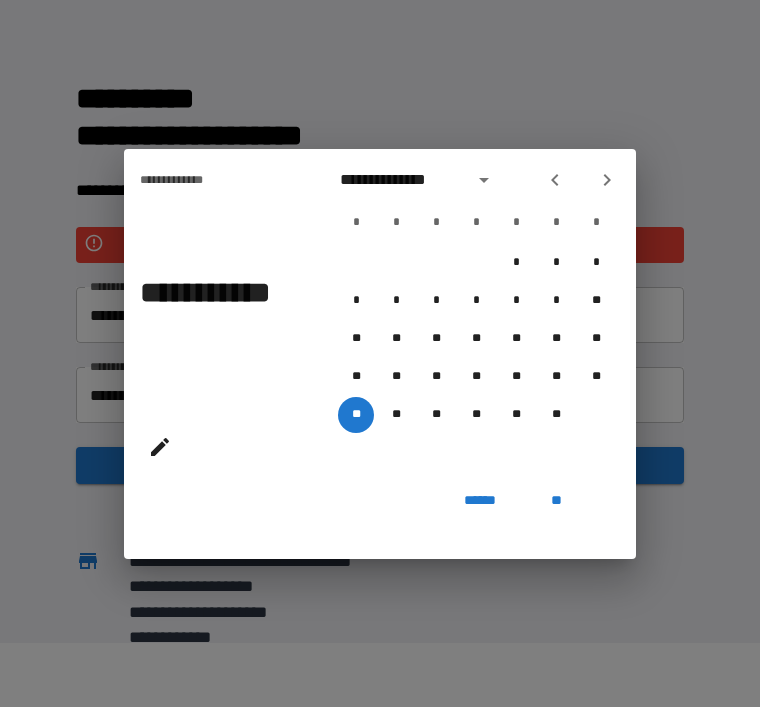 click 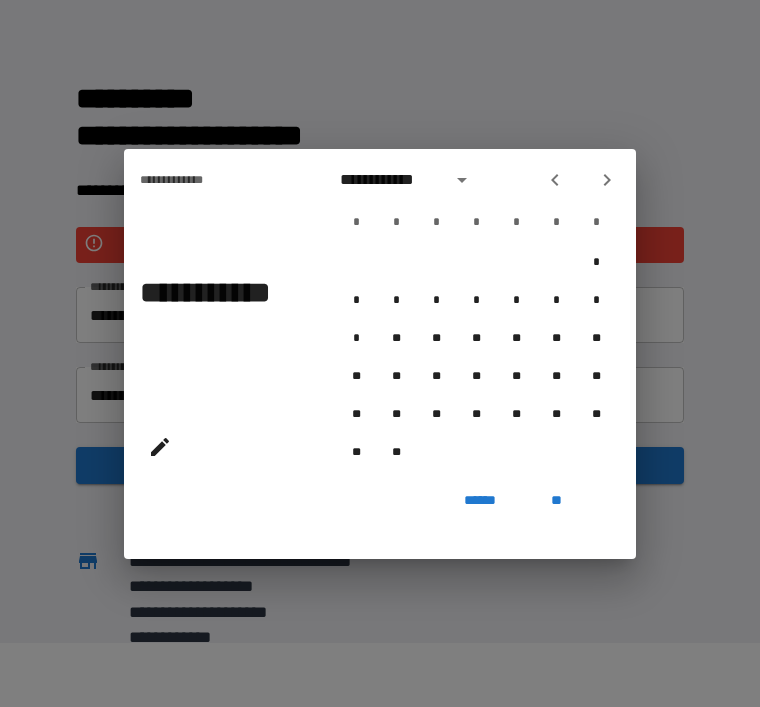 click 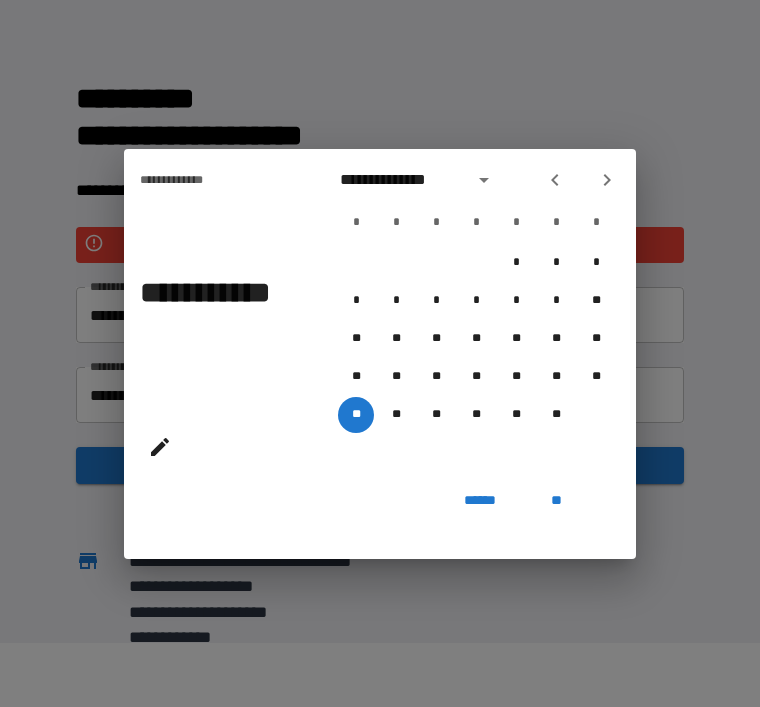 click 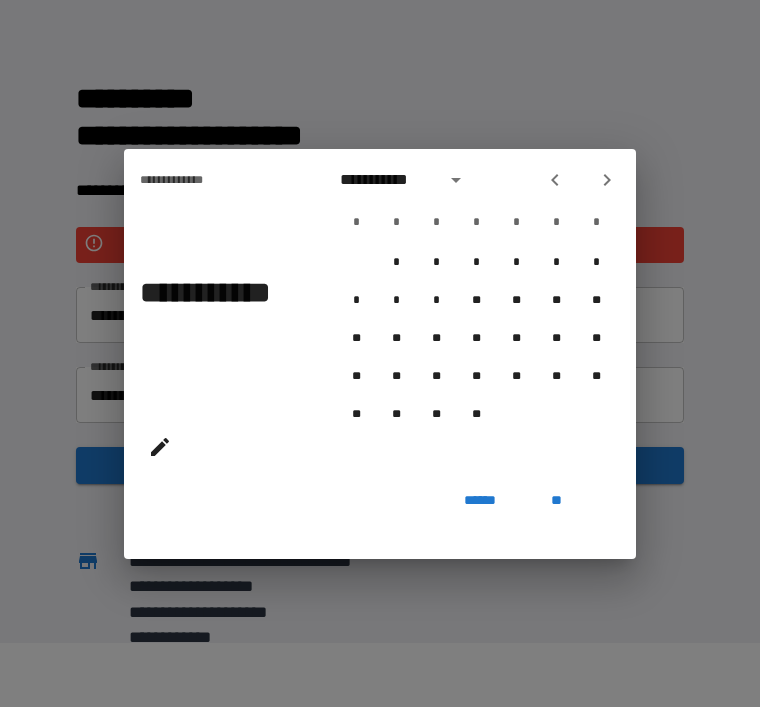 click 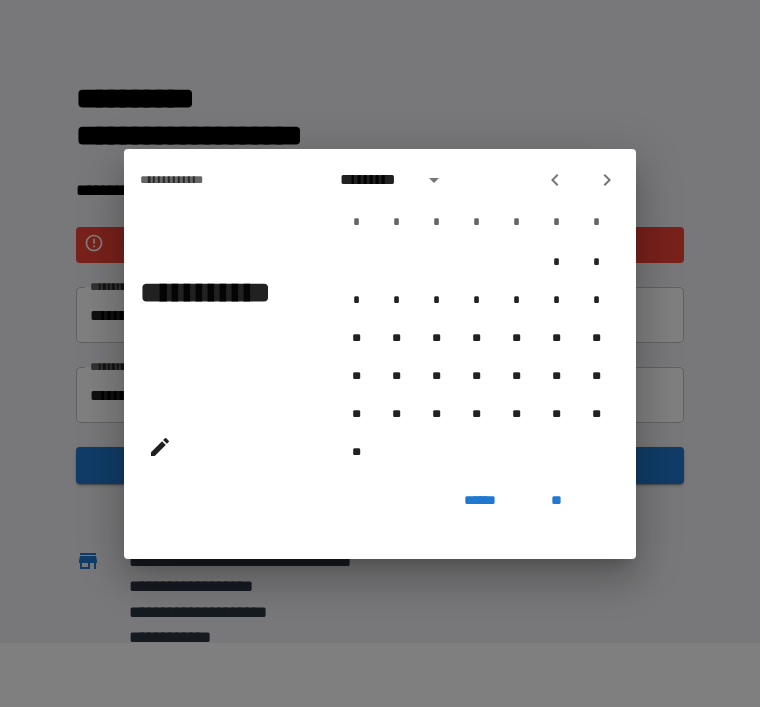 click 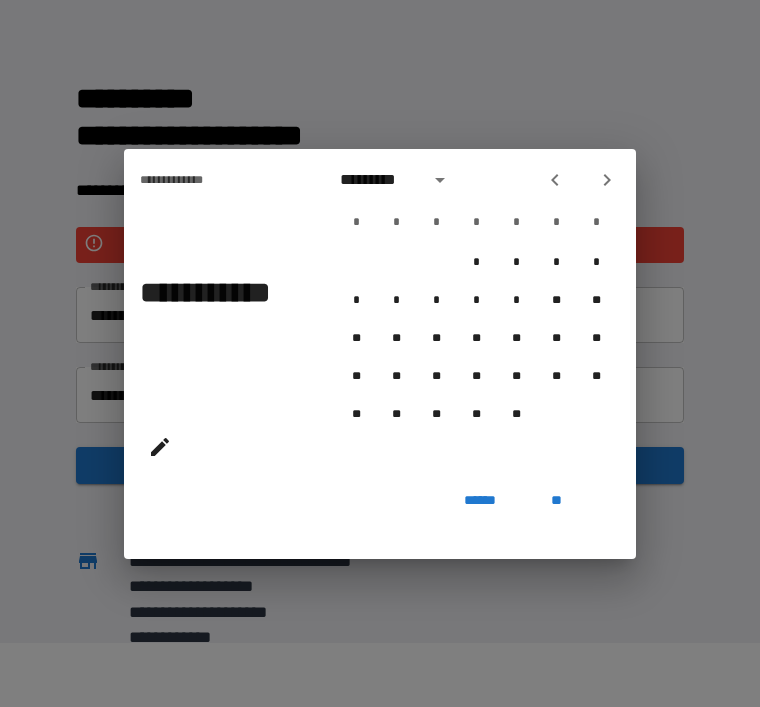 click 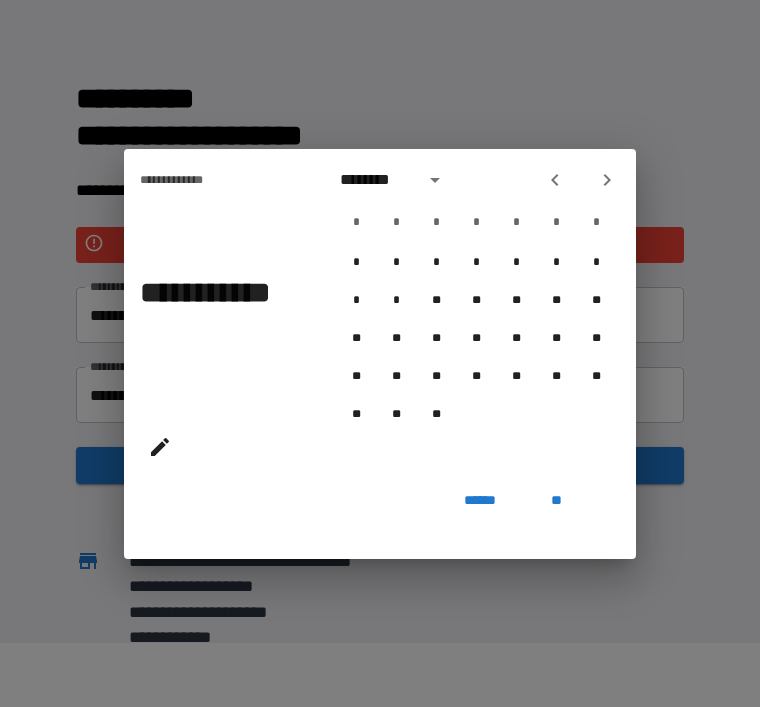 click 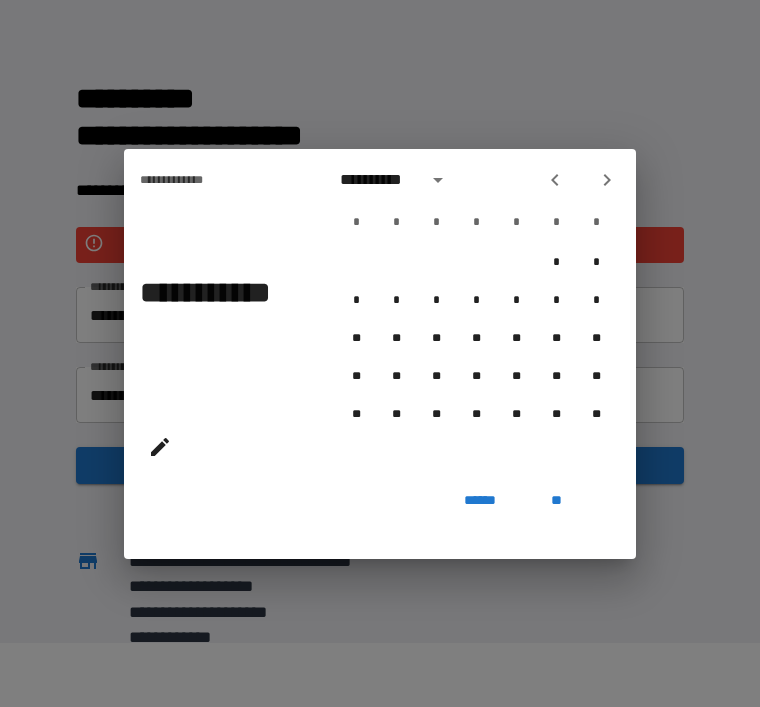 click 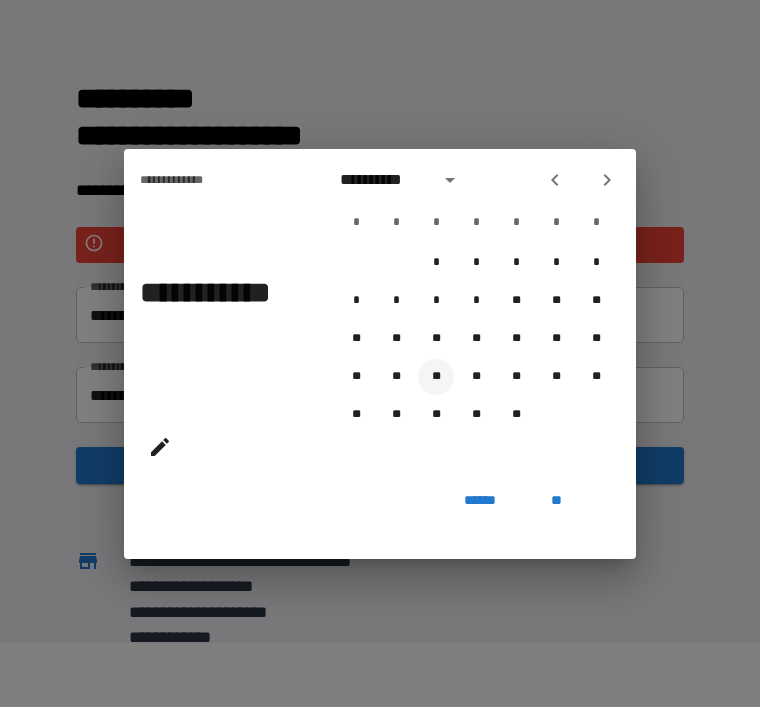 click on "**" at bounding box center (436, 377) 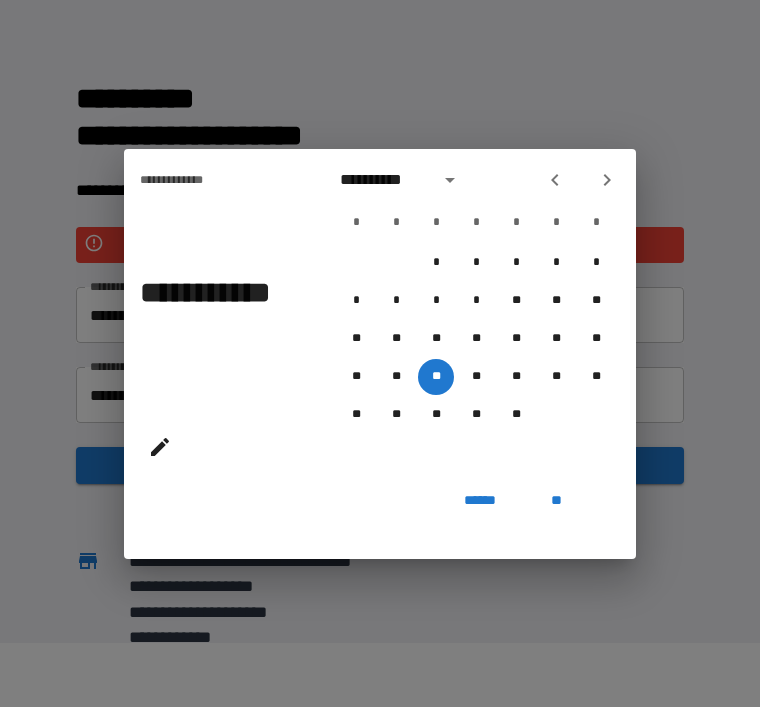 click on "**" at bounding box center [556, 501] 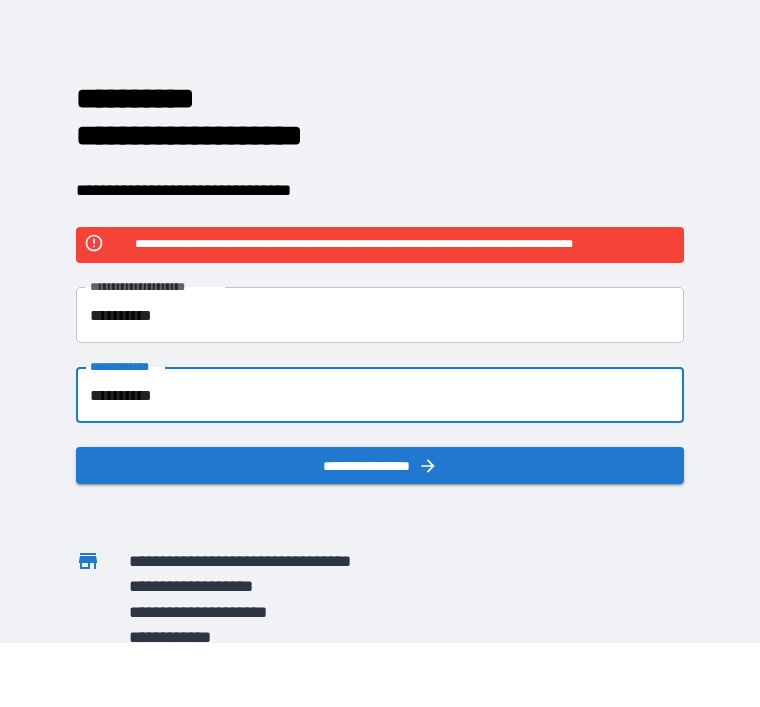 click on "**********" at bounding box center [380, 465] 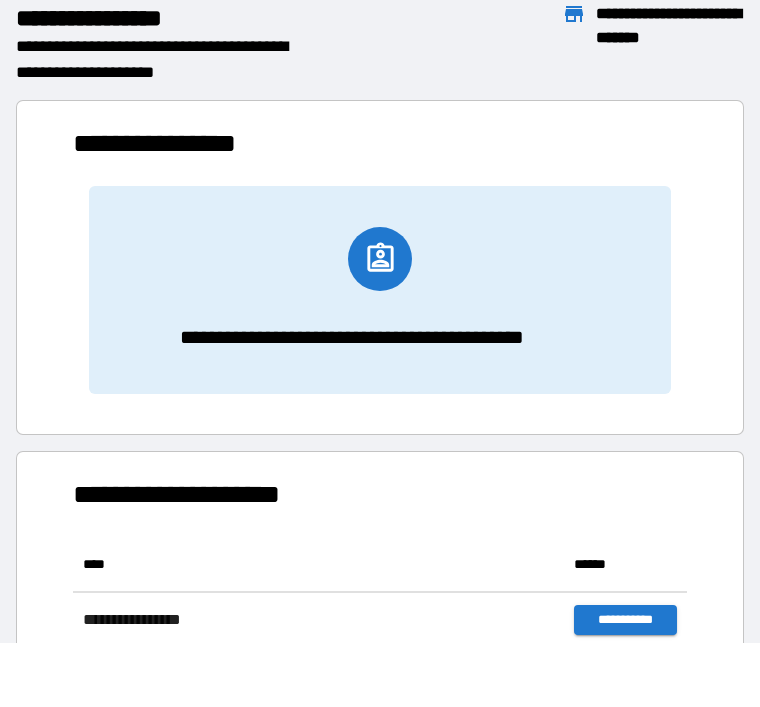 scroll, scrollTop: 331, scrollLeft: 614, axis: both 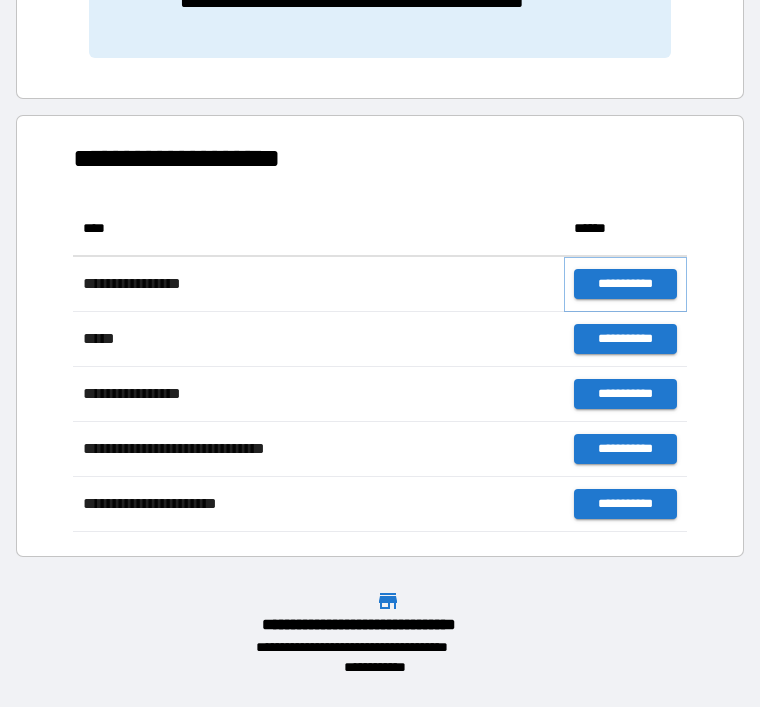 click on "**********" at bounding box center [625, 284] 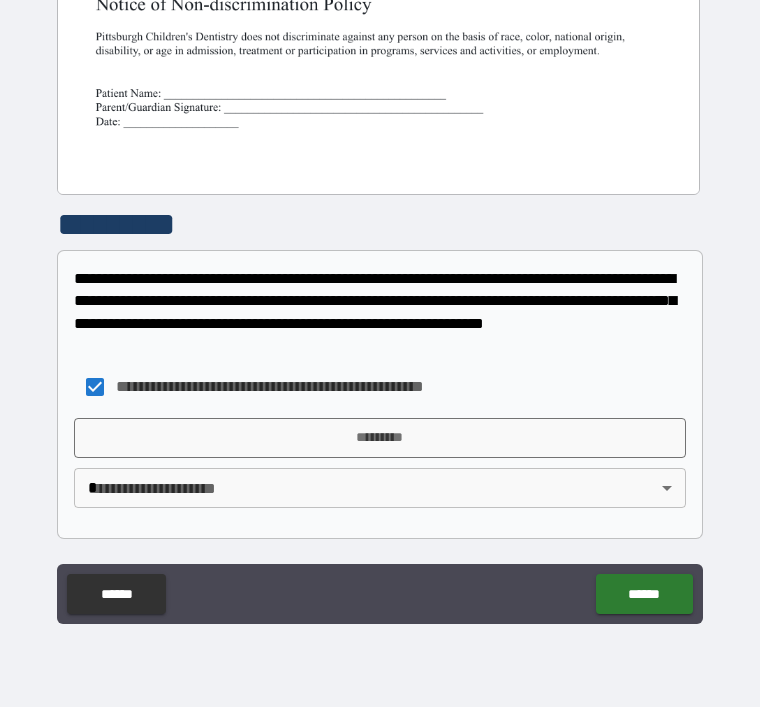 scroll, scrollTop: 655, scrollLeft: 0, axis: vertical 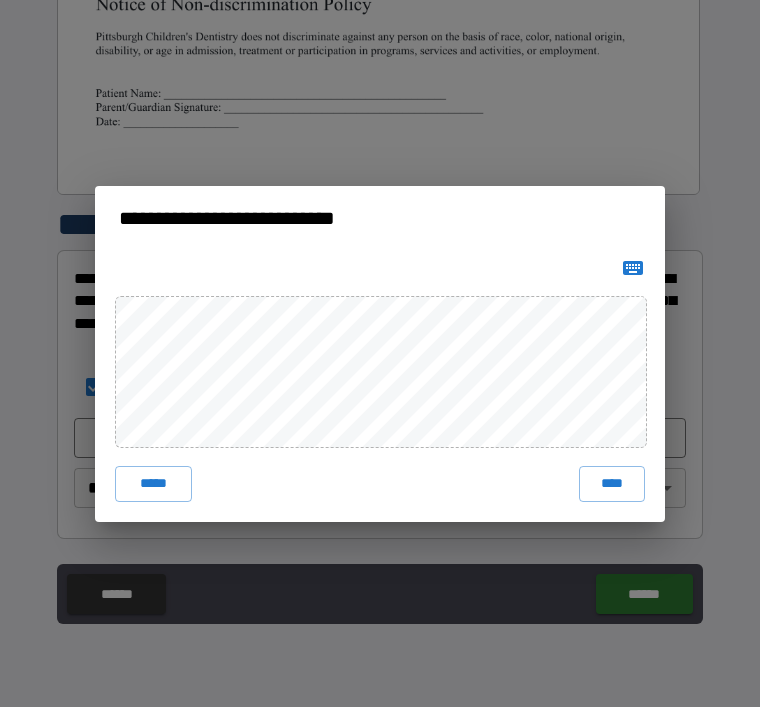 click on "*****" at bounding box center (153, 484) 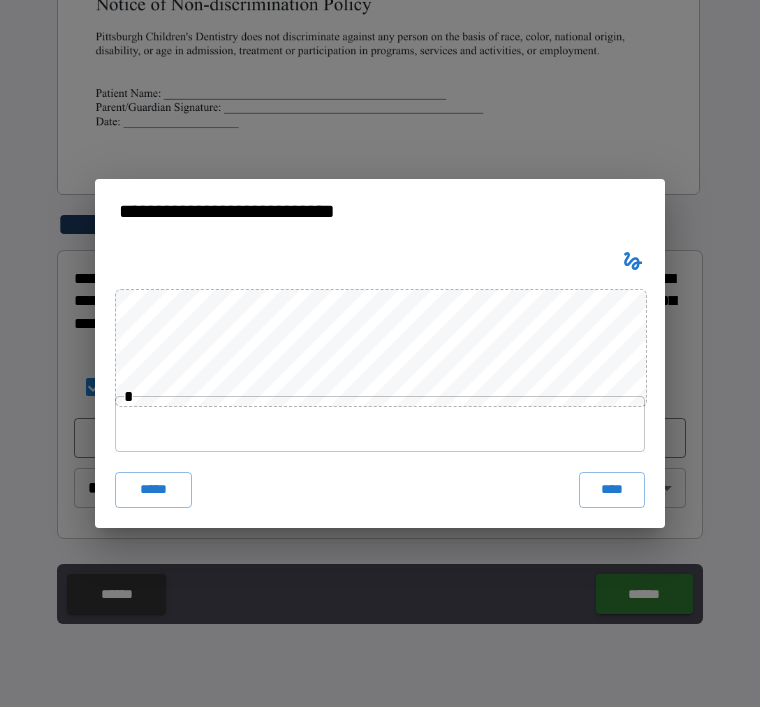 click on "****" at bounding box center [612, 490] 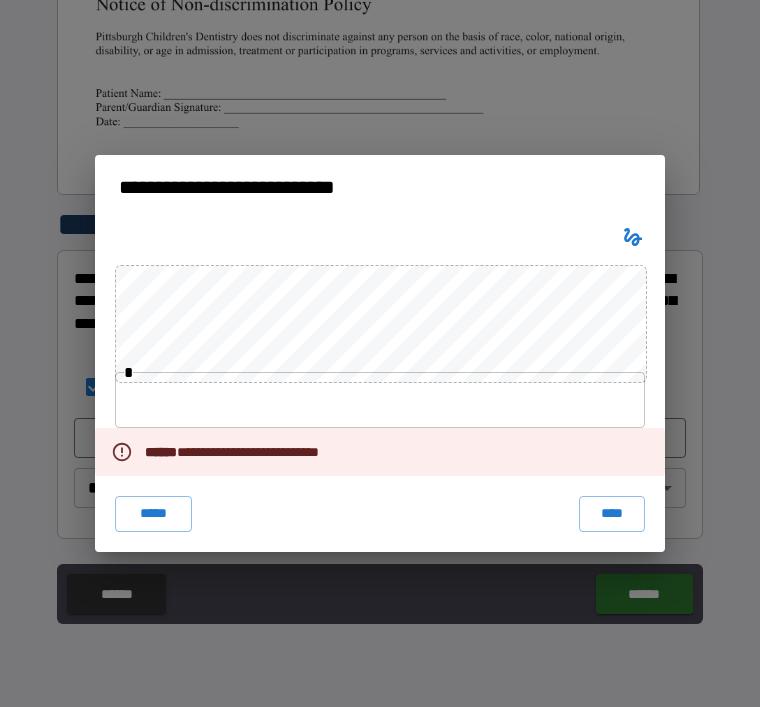 click on "****" at bounding box center (612, 514) 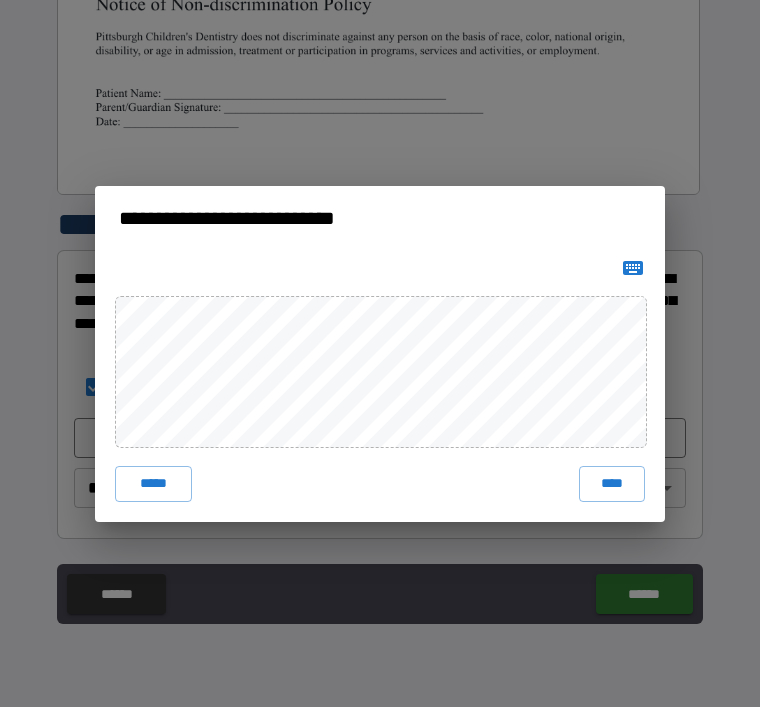 click on "****" at bounding box center [612, 484] 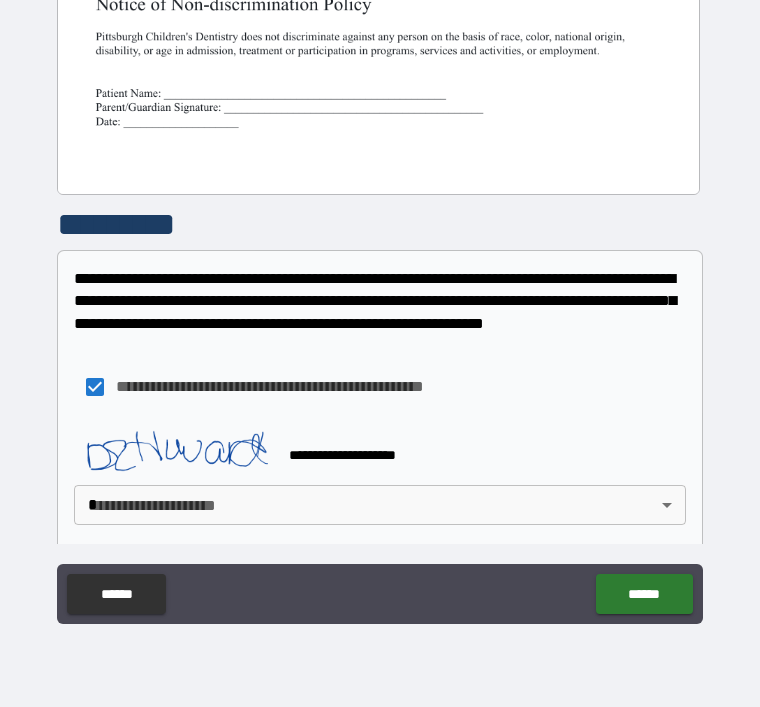 click on "******" at bounding box center [644, 594] 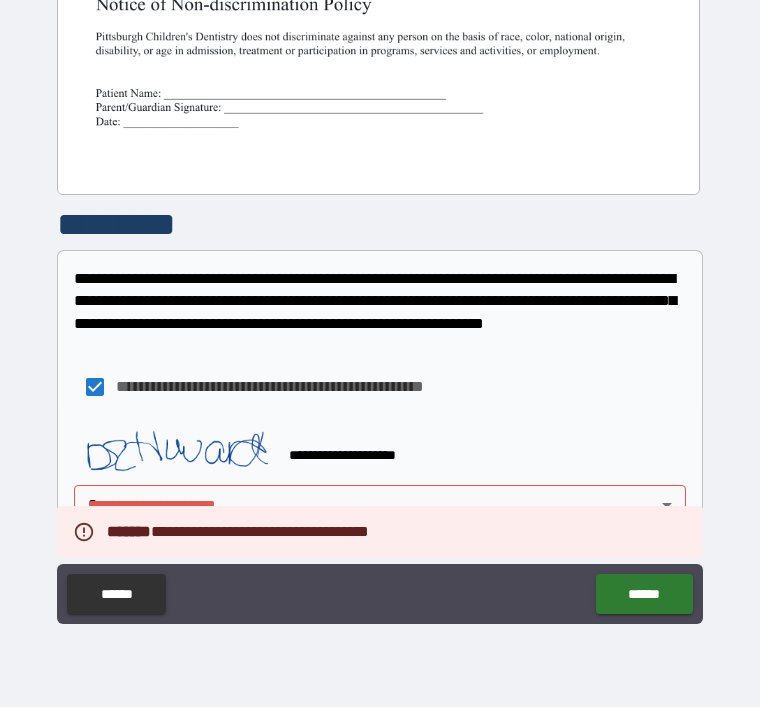 scroll, scrollTop: 559, scrollLeft: 0, axis: vertical 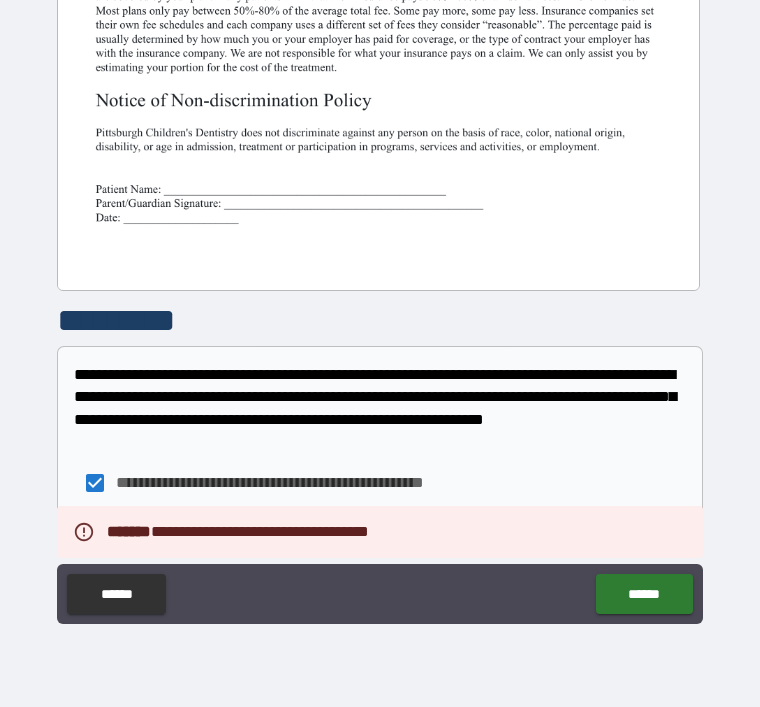 click at bounding box center (378, -125) 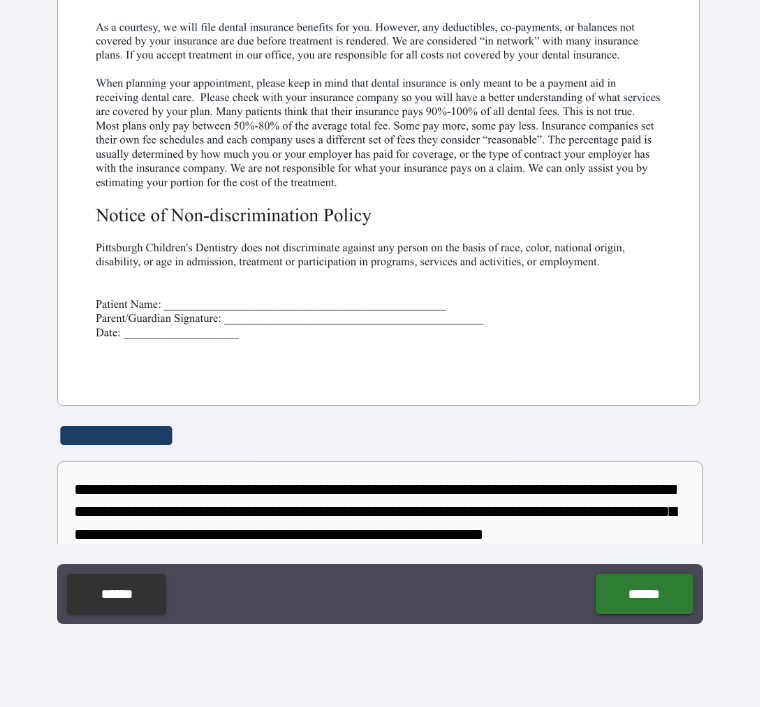 scroll, scrollTop: 432, scrollLeft: 0, axis: vertical 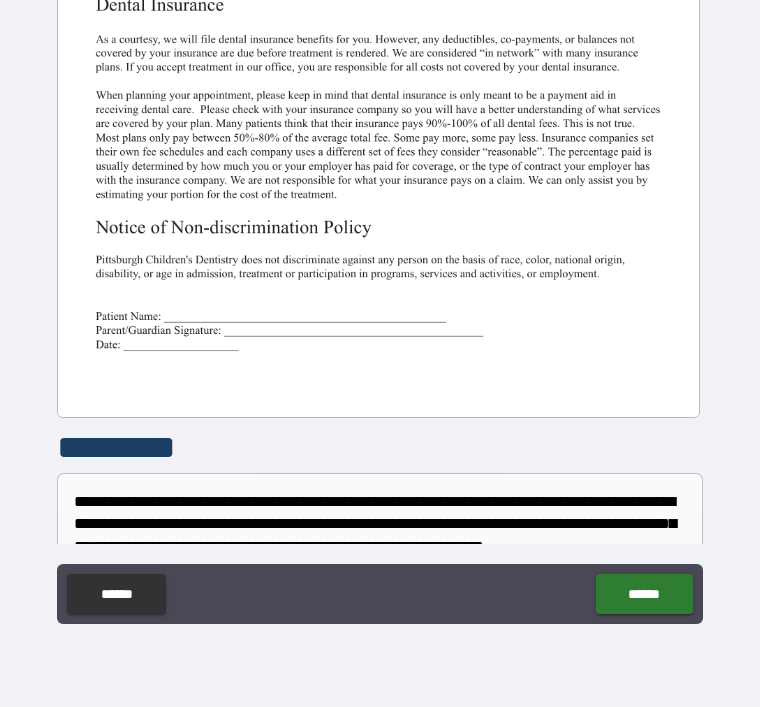click at bounding box center [378, 2] 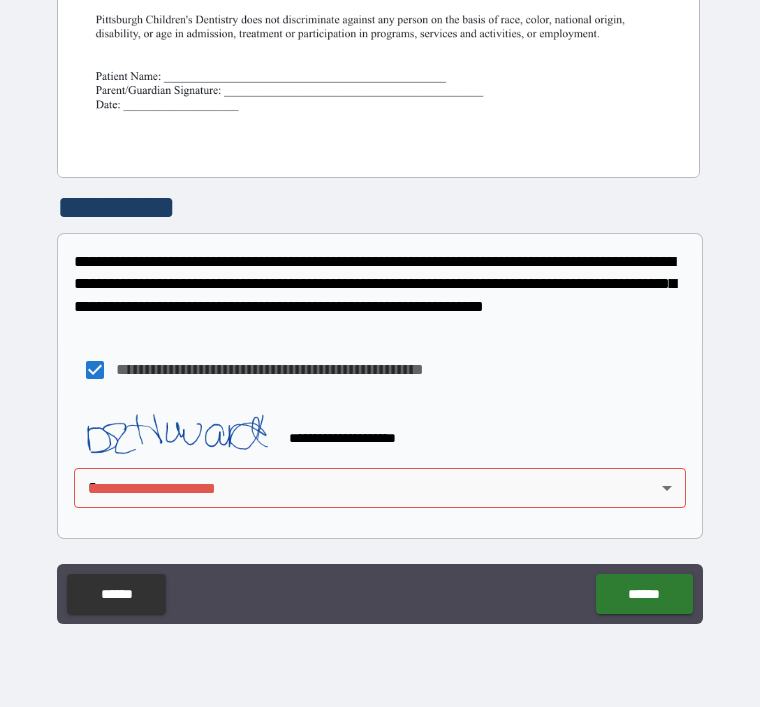 scroll, scrollTop: 672, scrollLeft: 0, axis: vertical 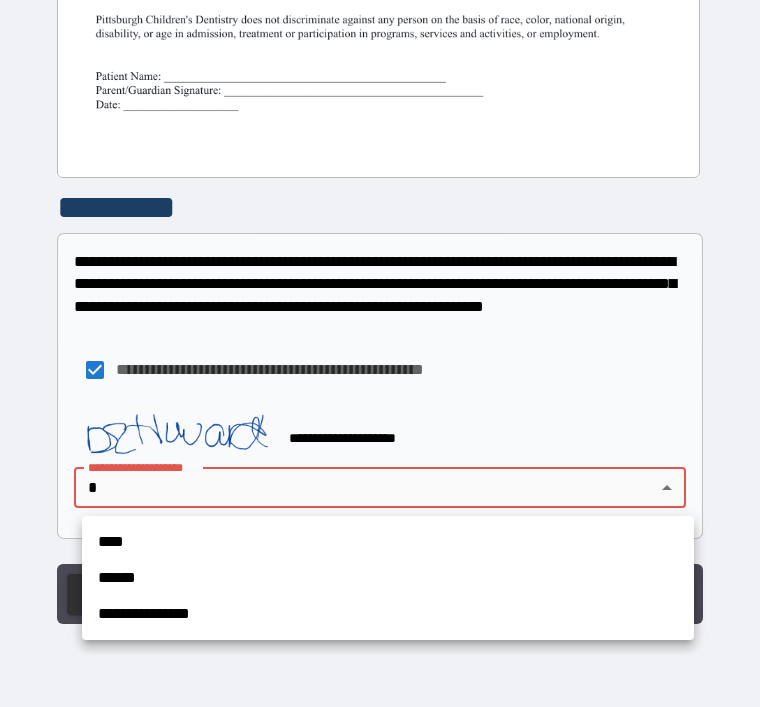 click on "**********" at bounding box center [388, 614] 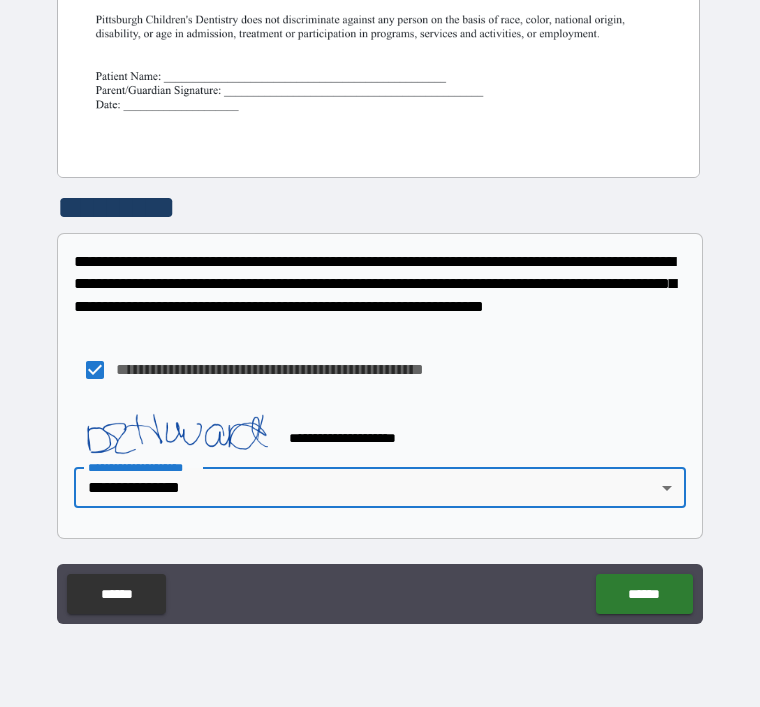 click on "******" at bounding box center [644, 594] 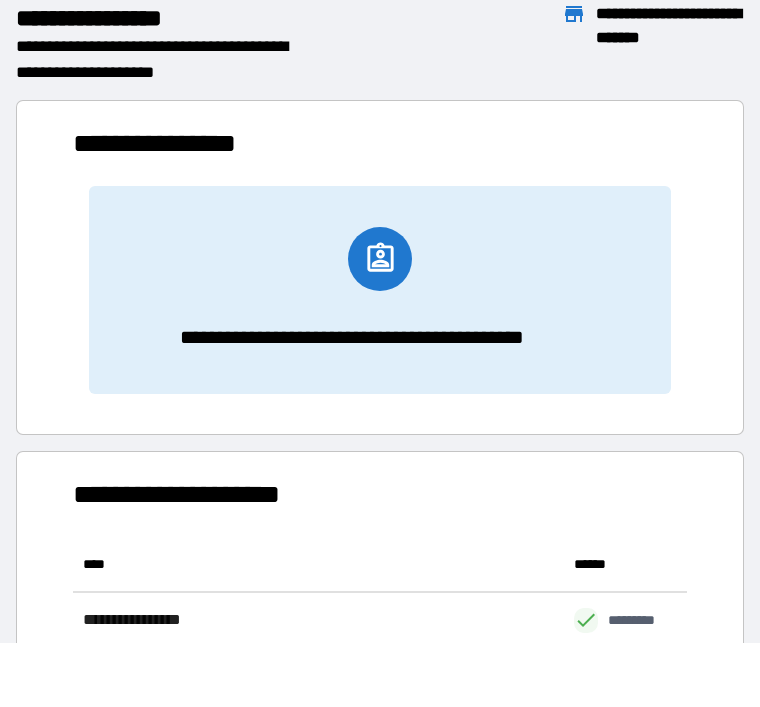 scroll, scrollTop: 1, scrollLeft: 1, axis: both 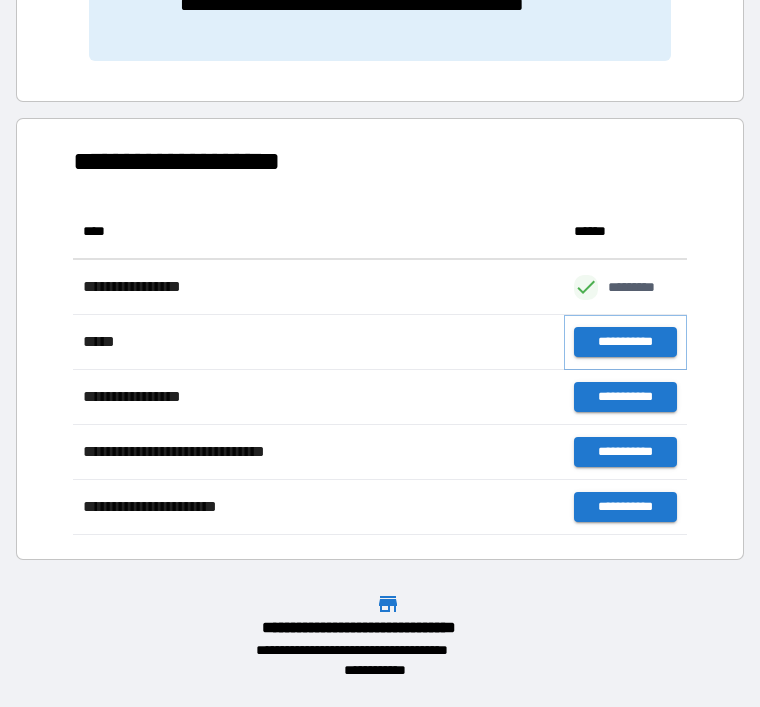 click on "**********" at bounding box center [625, 342] 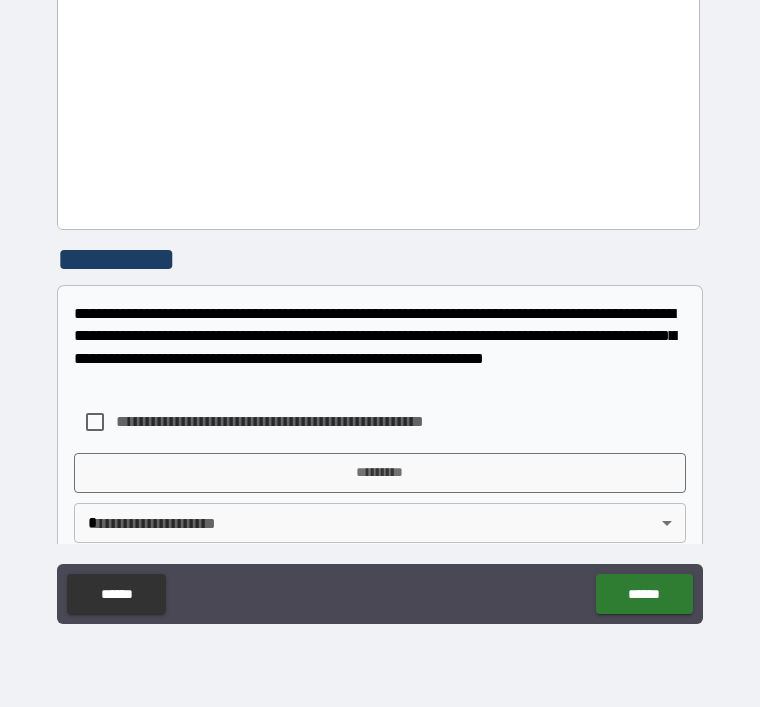 scroll, scrollTop: 2366, scrollLeft: 0, axis: vertical 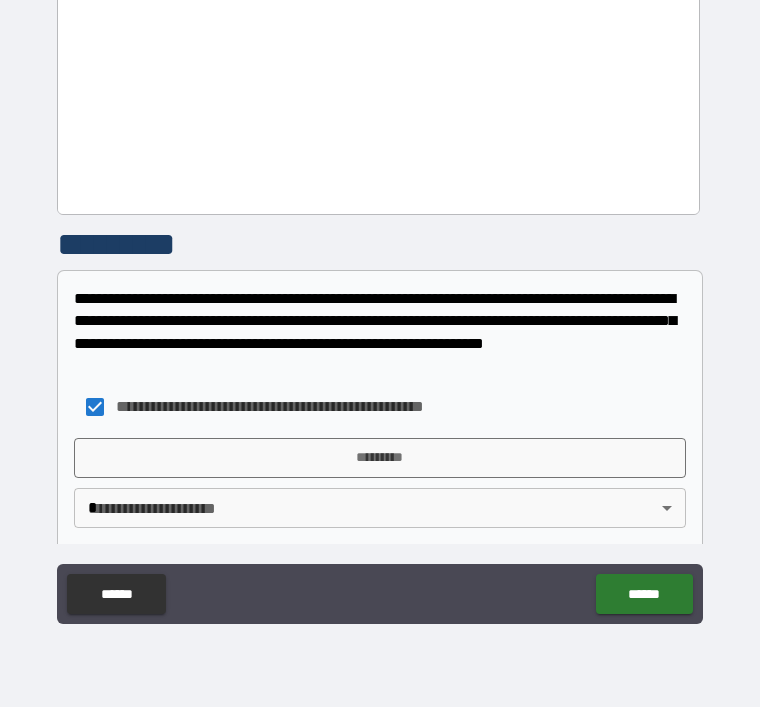 click on "*********" at bounding box center [380, 458] 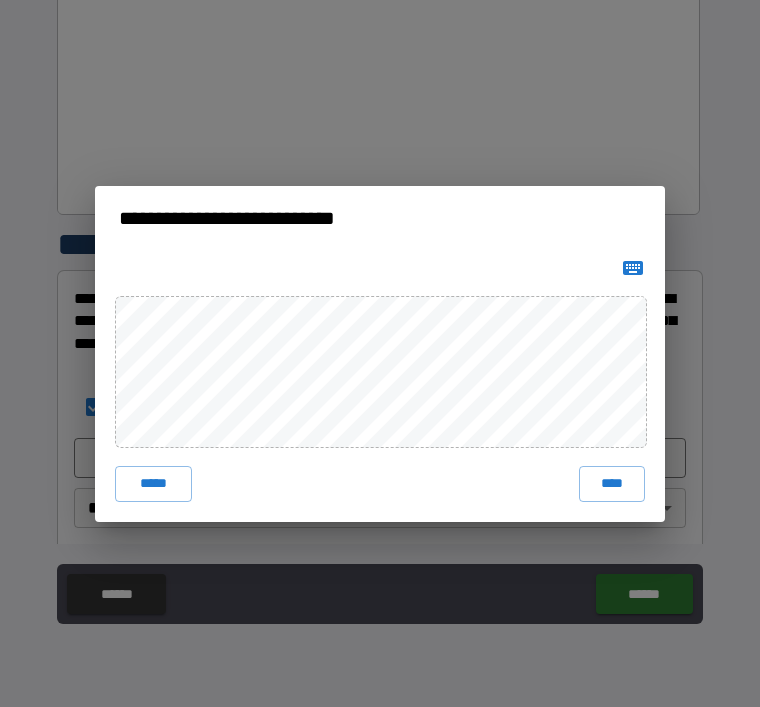 click on "****" at bounding box center [612, 484] 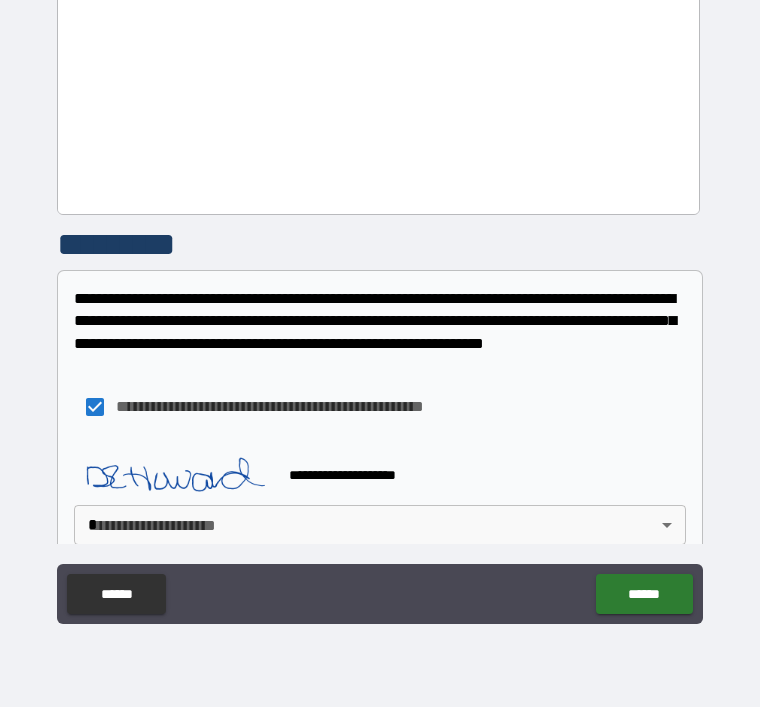 click on "**********" at bounding box center (380, 321) 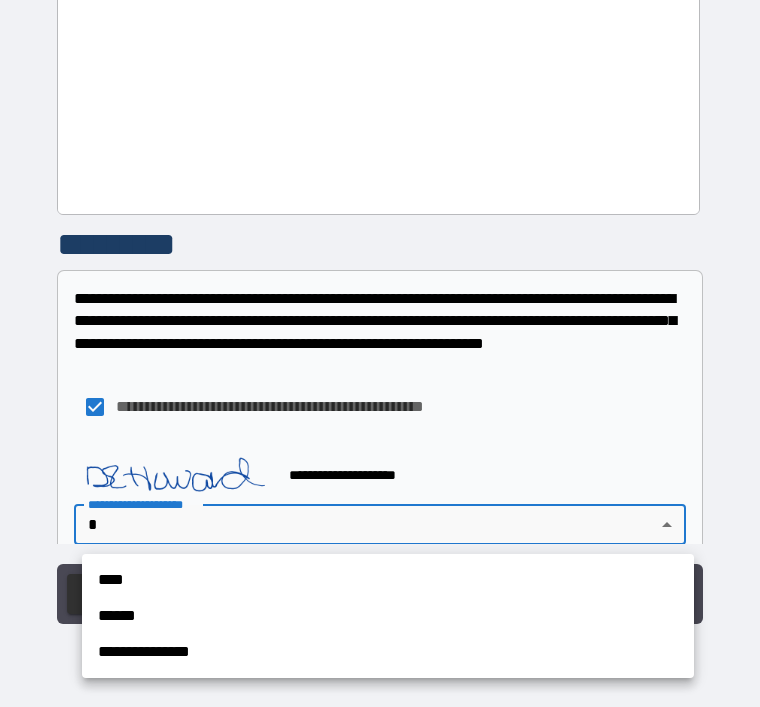 click on "**********" at bounding box center [388, 652] 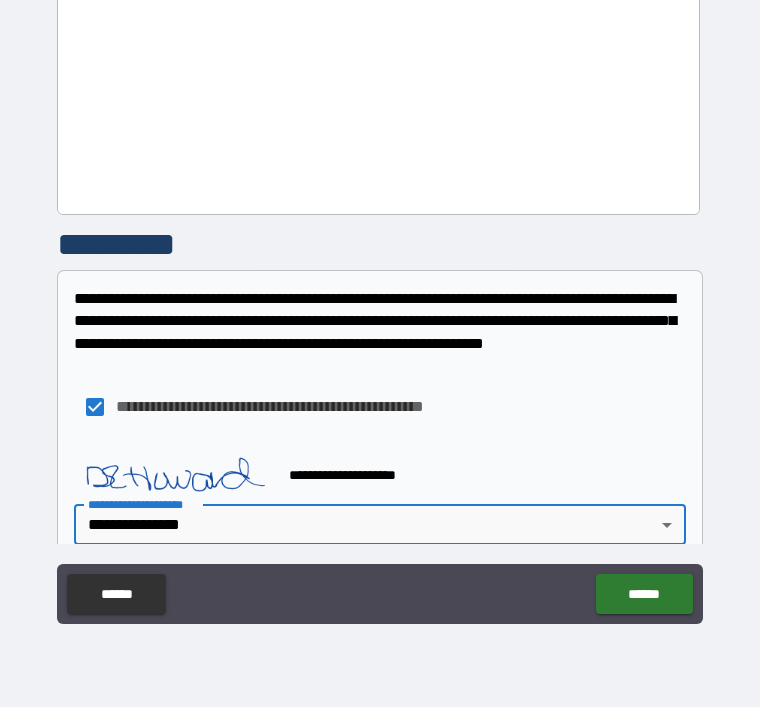 scroll, scrollTop: 2368, scrollLeft: 0, axis: vertical 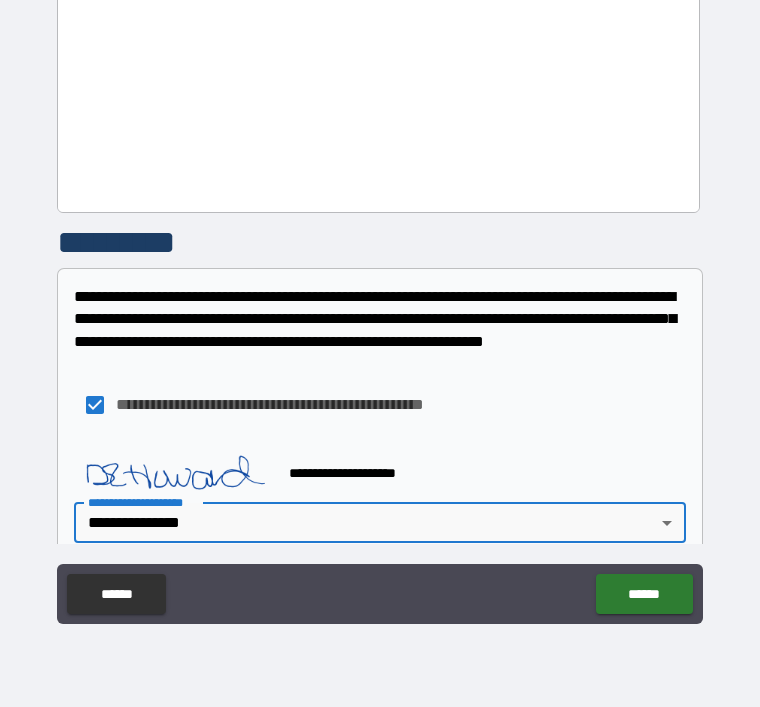 click on "******" at bounding box center [644, 594] 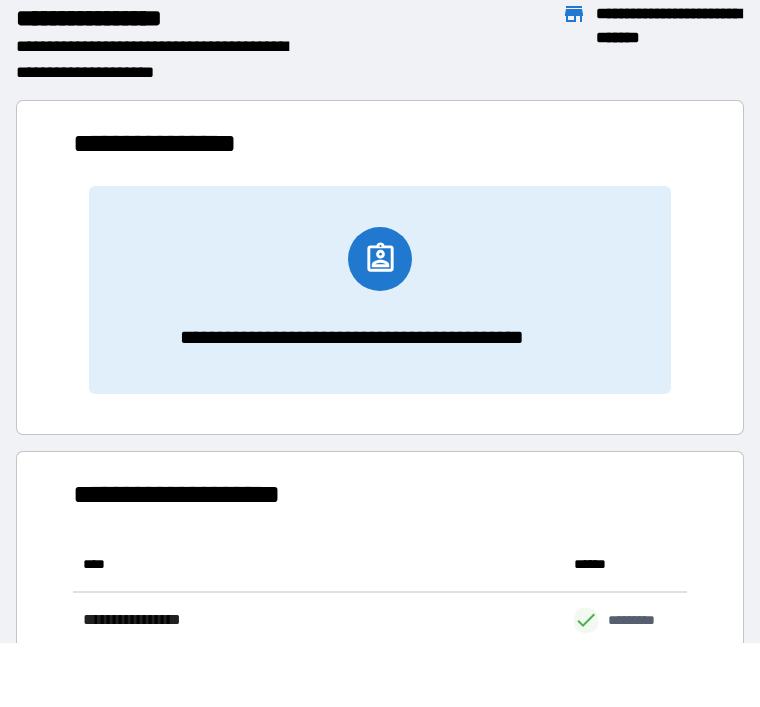 scroll, scrollTop: 331, scrollLeft: 614, axis: both 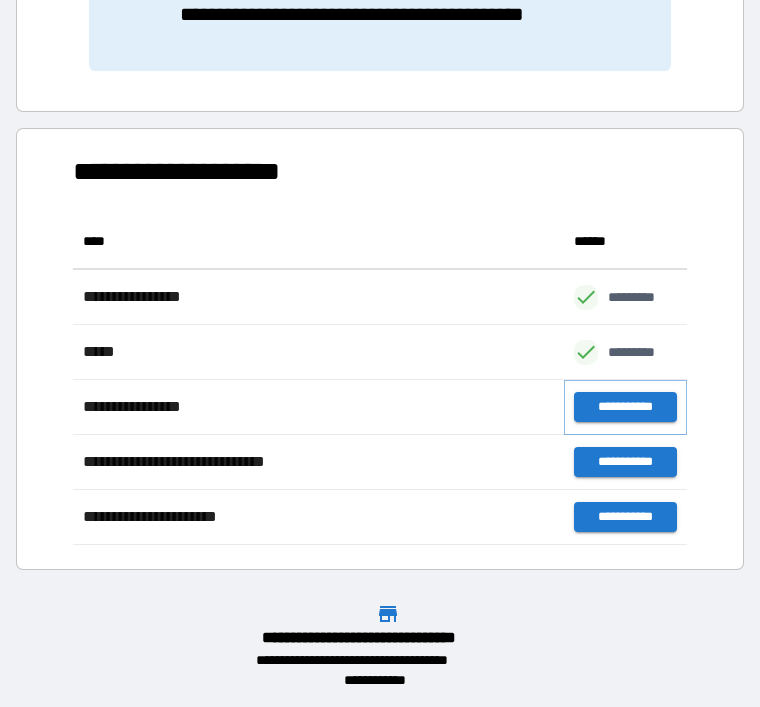 click on "**********" at bounding box center [625, 407] 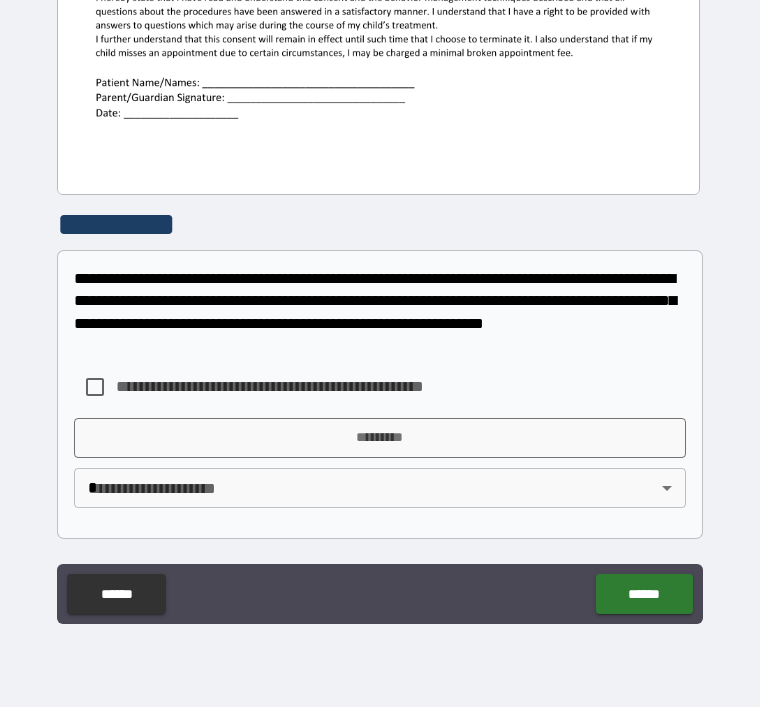 scroll, scrollTop: 655, scrollLeft: 0, axis: vertical 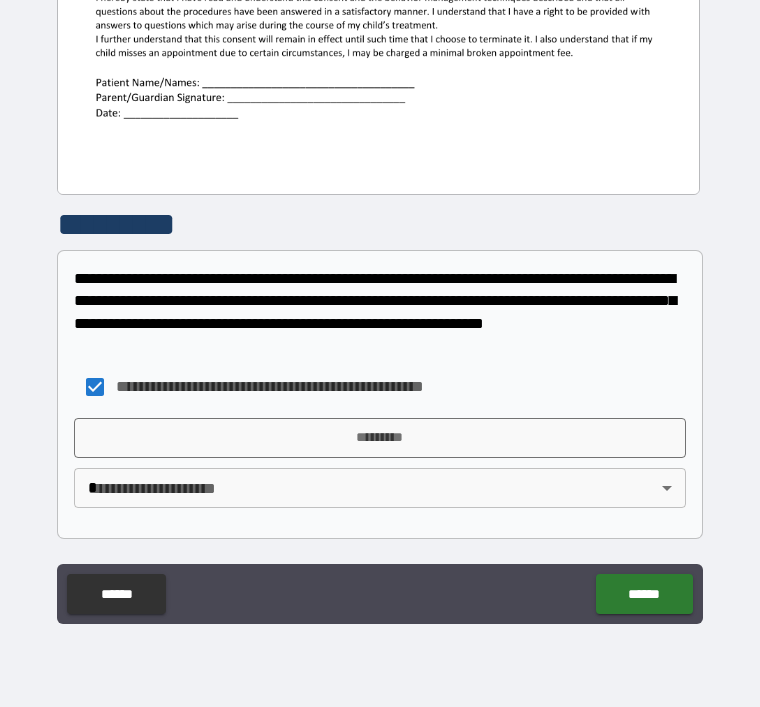 click on "*********" at bounding box center [380, 438] 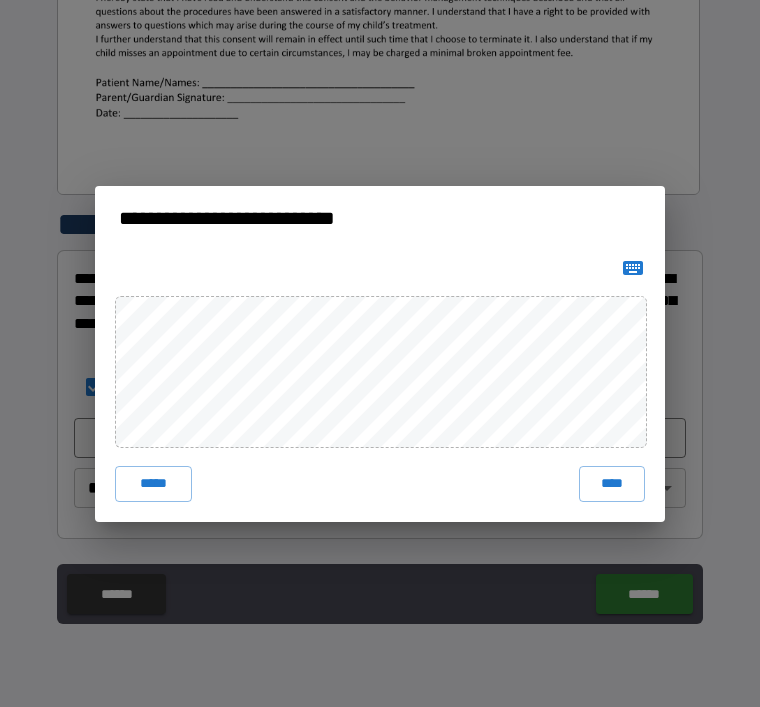 click on "****" at bounding box center (612, 484) 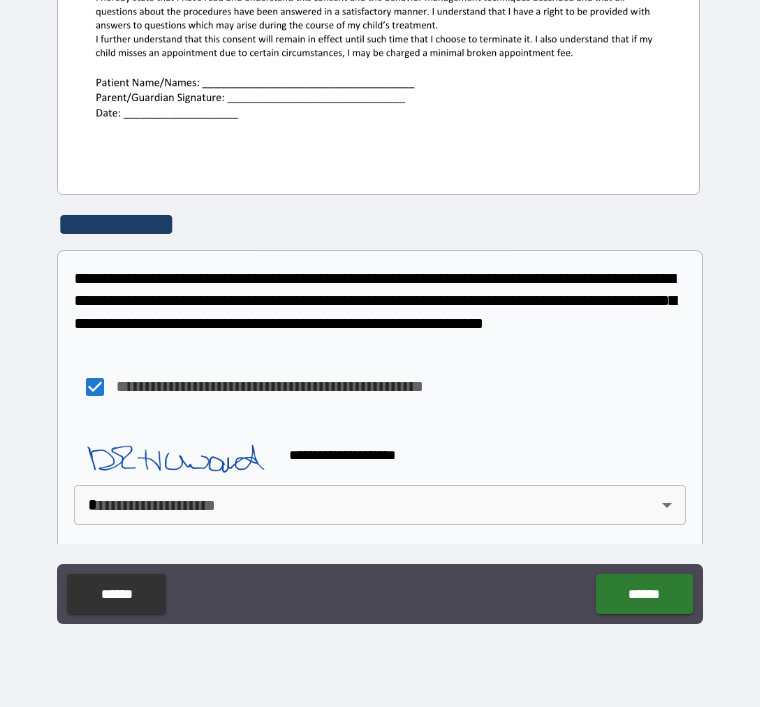 scroll, scrollTop: 645, scrollLeft: 0, axis: vertical 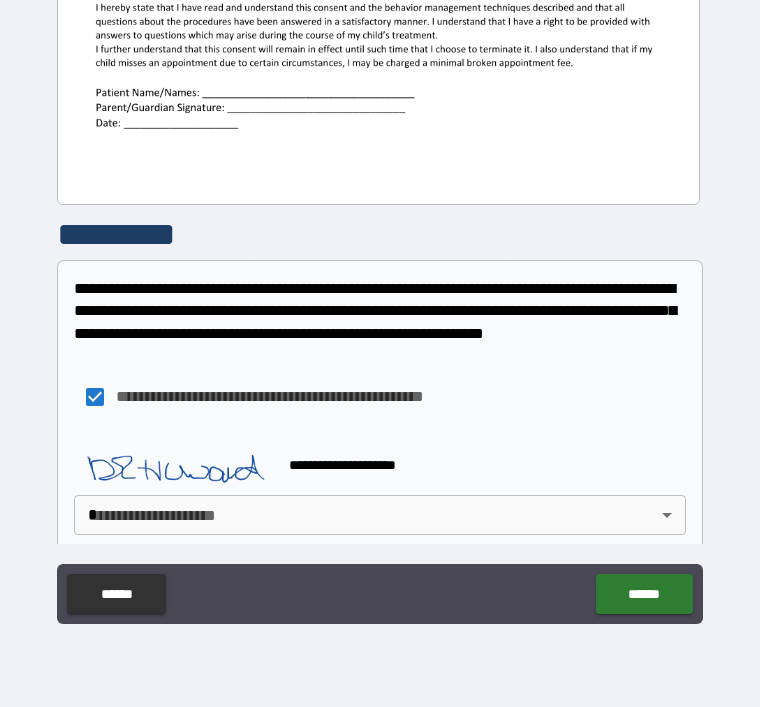 click on "**********" at bounding box center [380, 321] 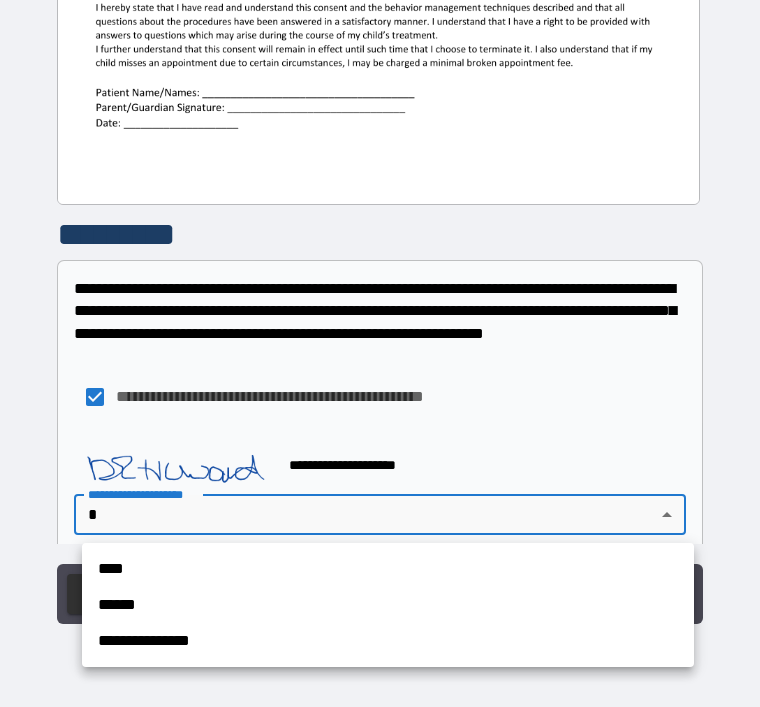 click on "**********" at bounding box center [388, 641] 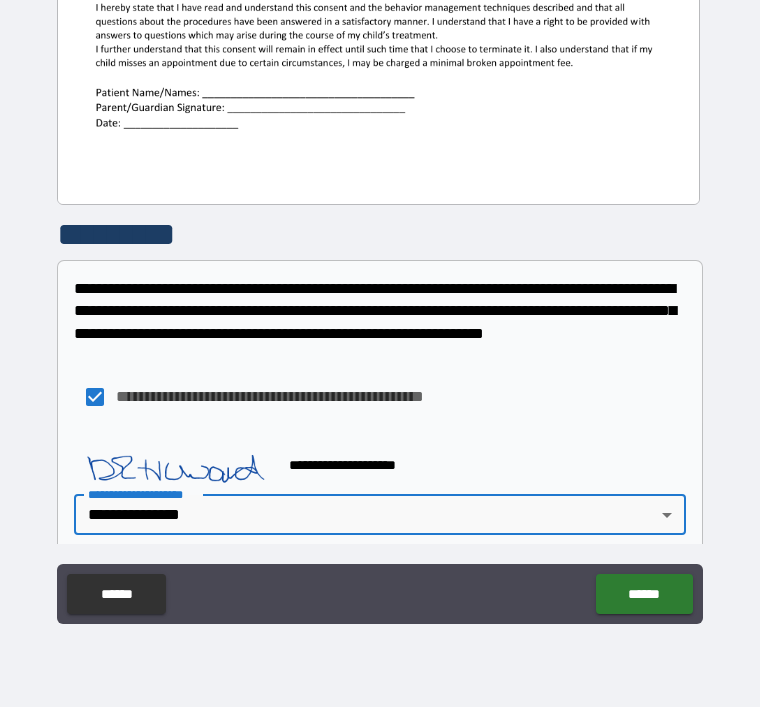 click on "******" at bounding box center (644, 594) 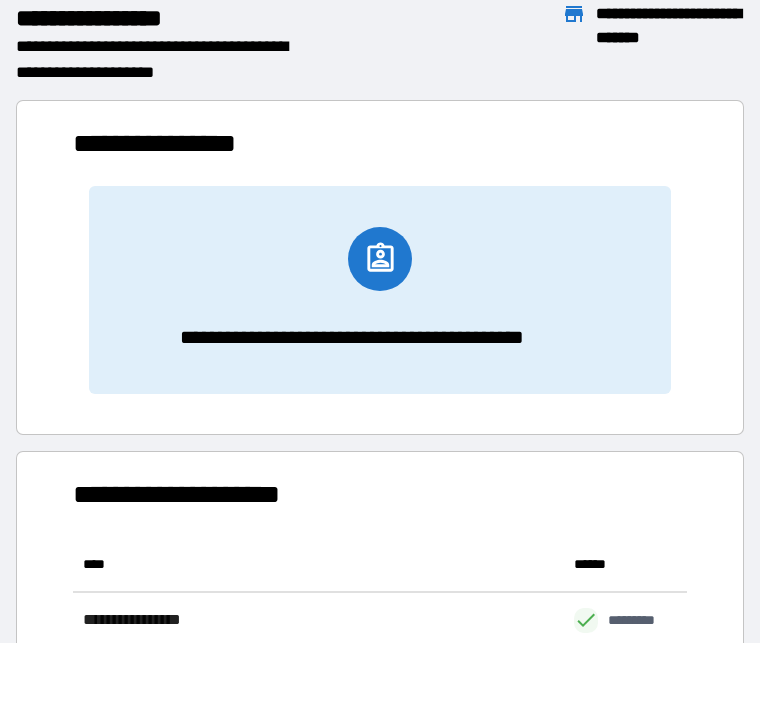 scroll, scrollTop: 331, scrollLeft: 614, axis: both 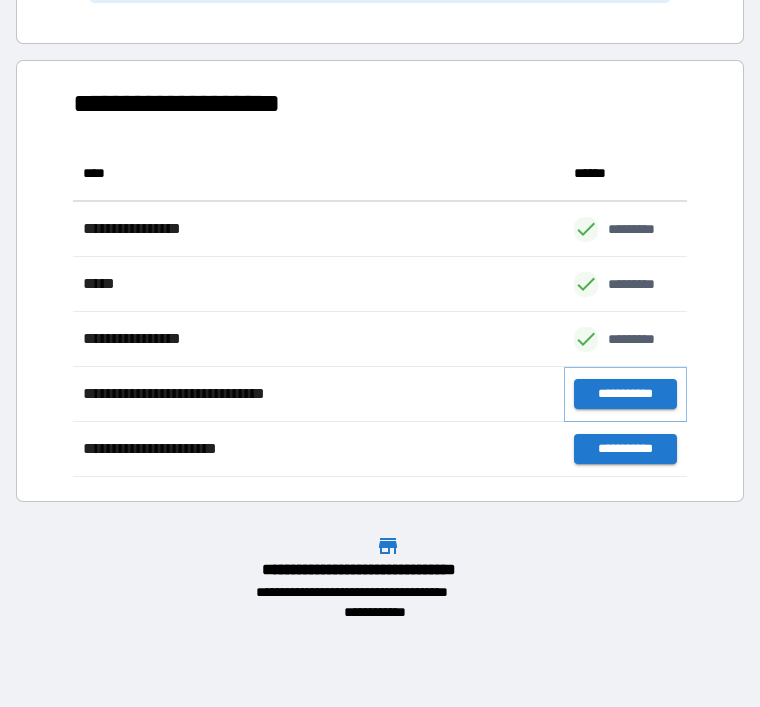 click on "**********" at bounding box center [625, 394] 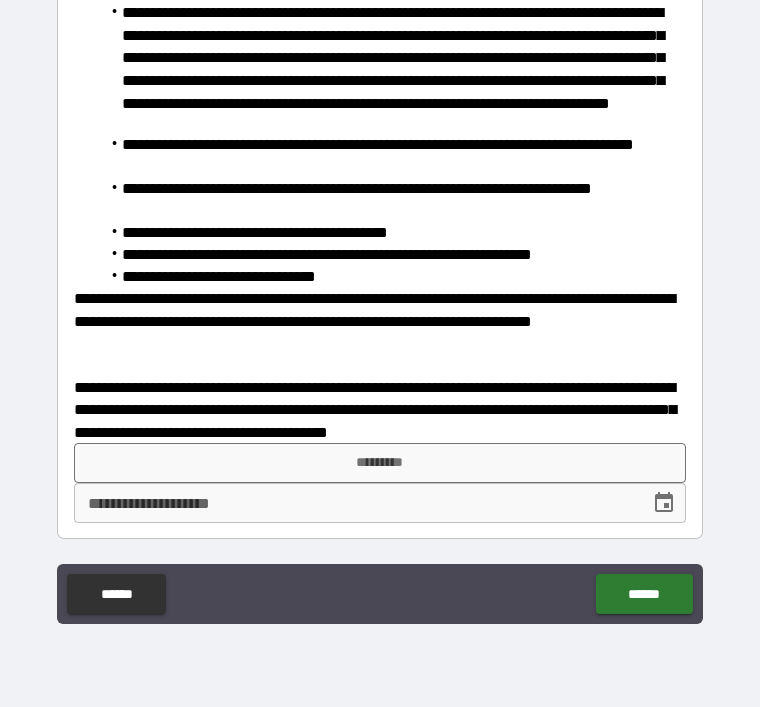 scroll, scrollTop: 504, scrollLeft: 0, axis: vertical 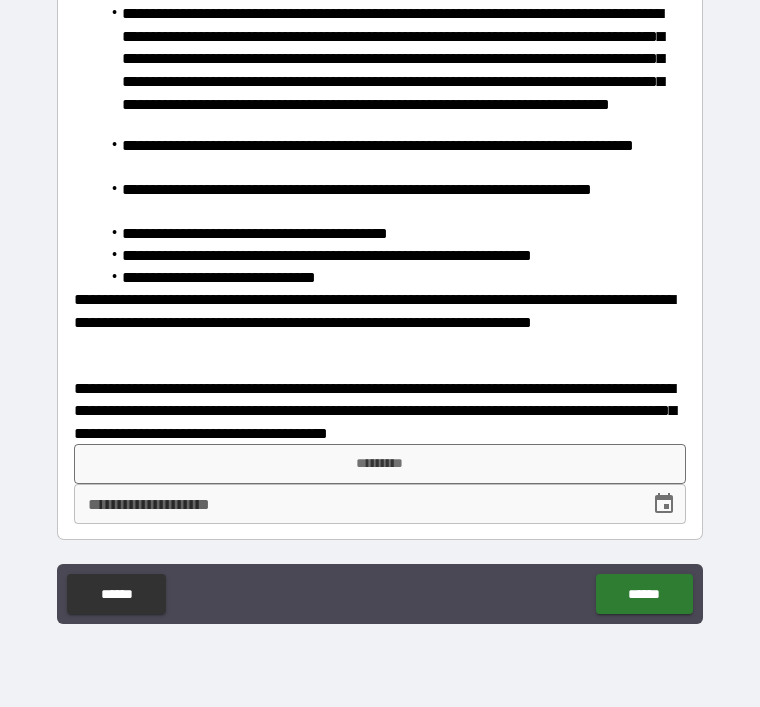 click on "*********" at bounding box center [380, 464] 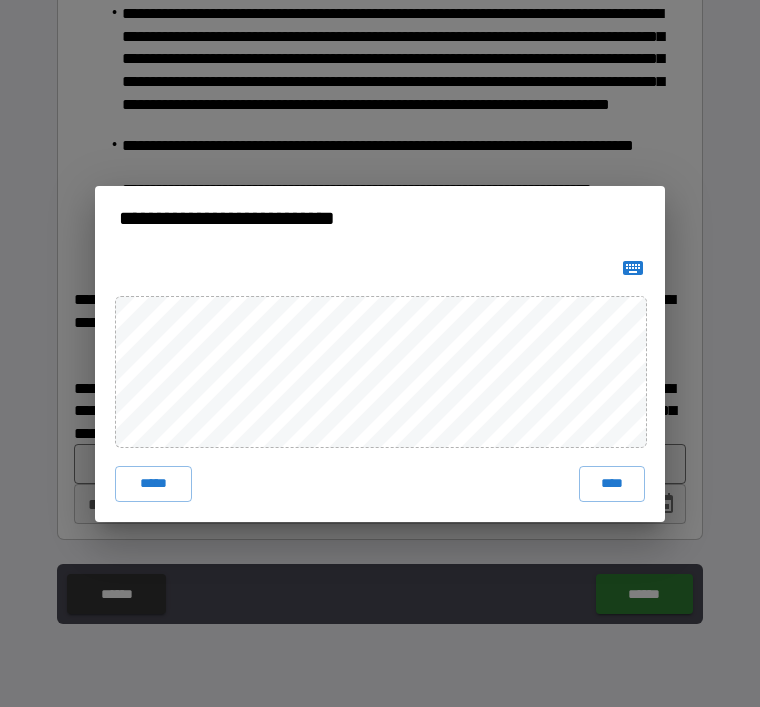 click on "****" at bounding box center [612, 484] 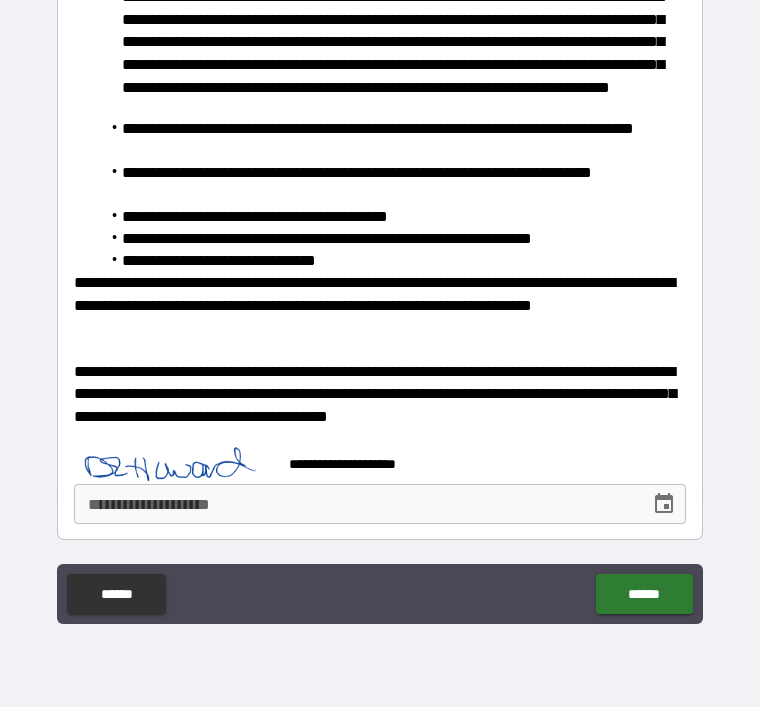 click 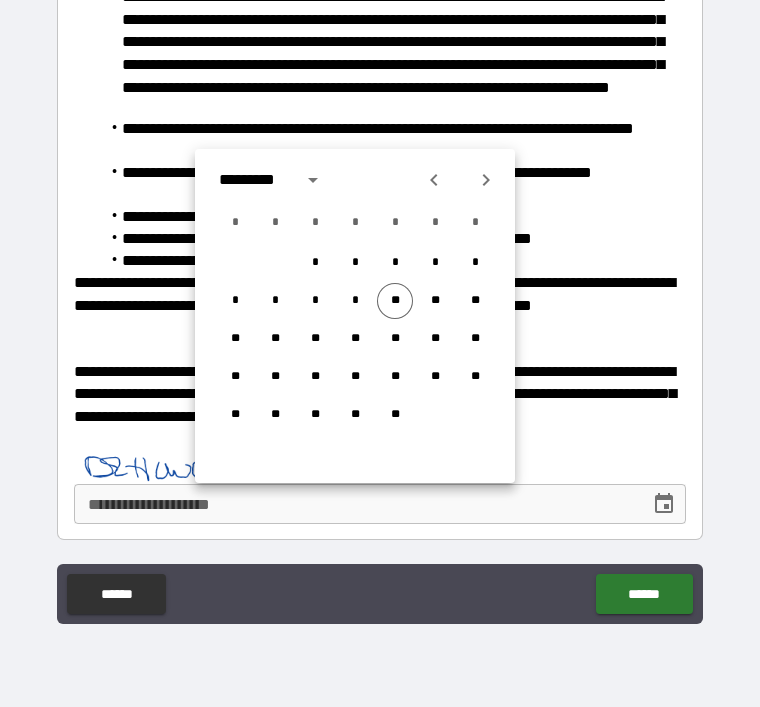 click on "**" at bounding box center [395, 301] 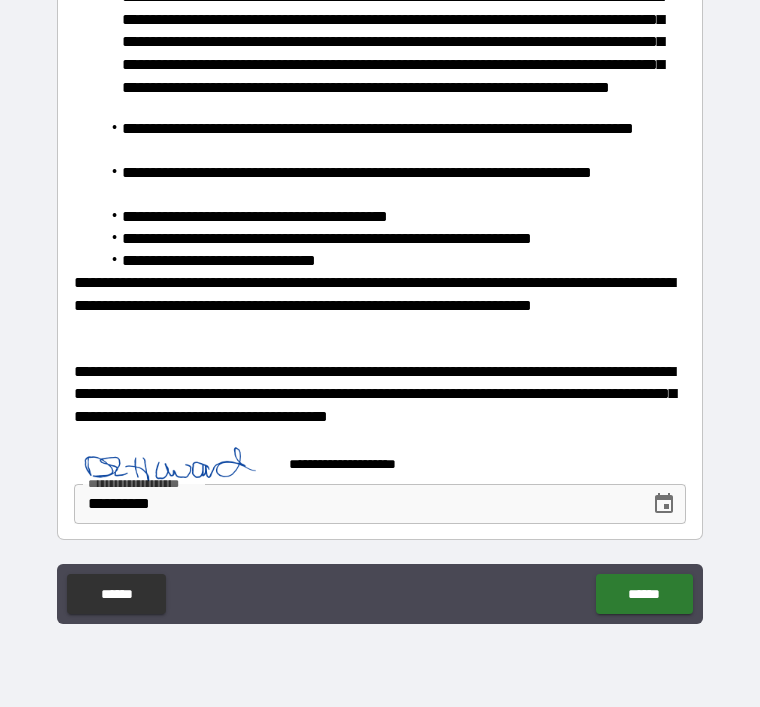 click on "******" at bounding box center [644, 594] 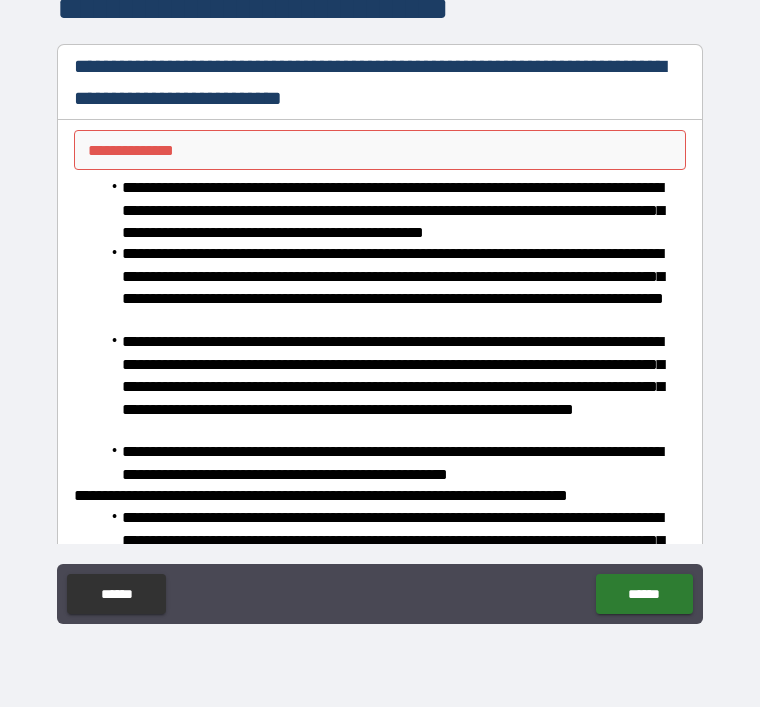 scroll, scrollTop: 0, scrollLeft: 0, axis: both 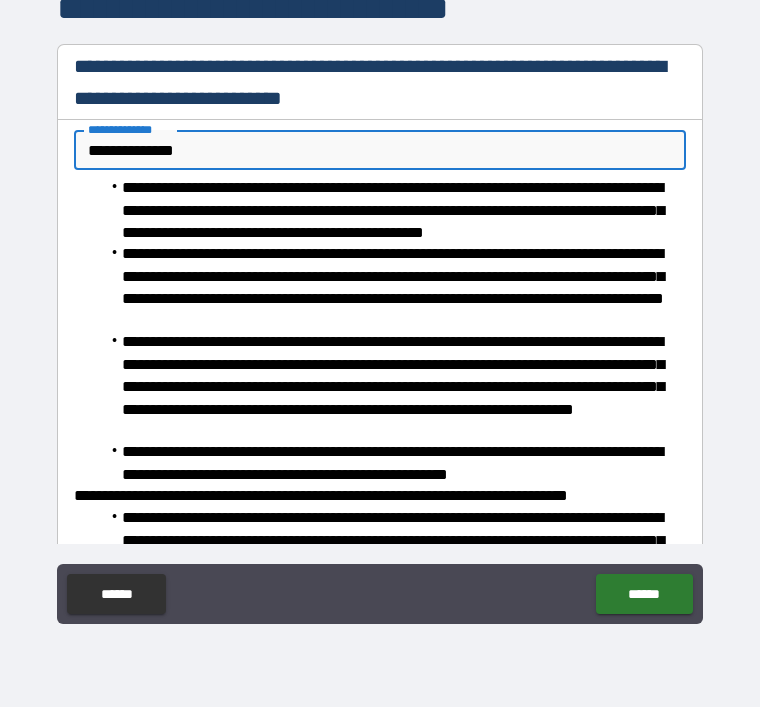 type on "**********" 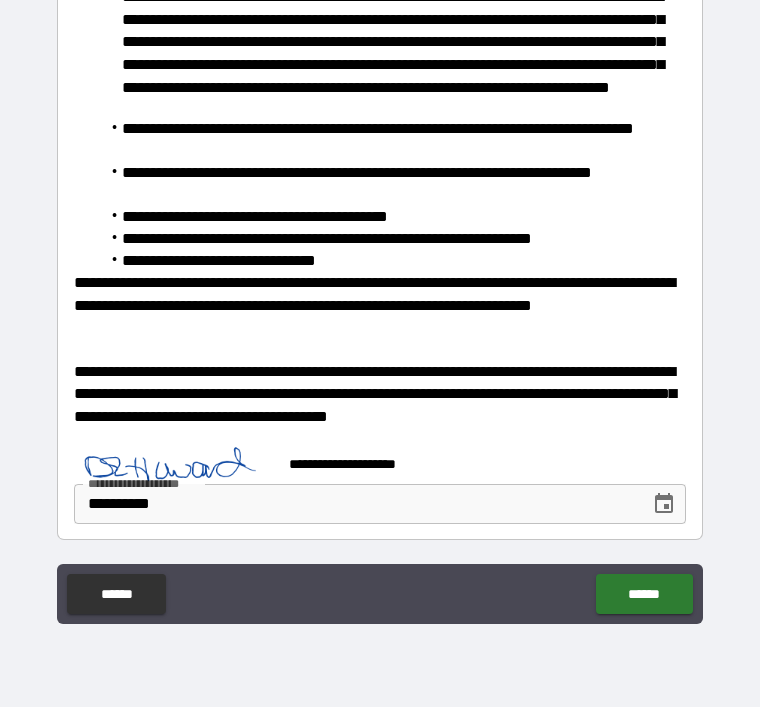 scroll, scrollTop: 521, scrollLeft: 0, axis: vertical 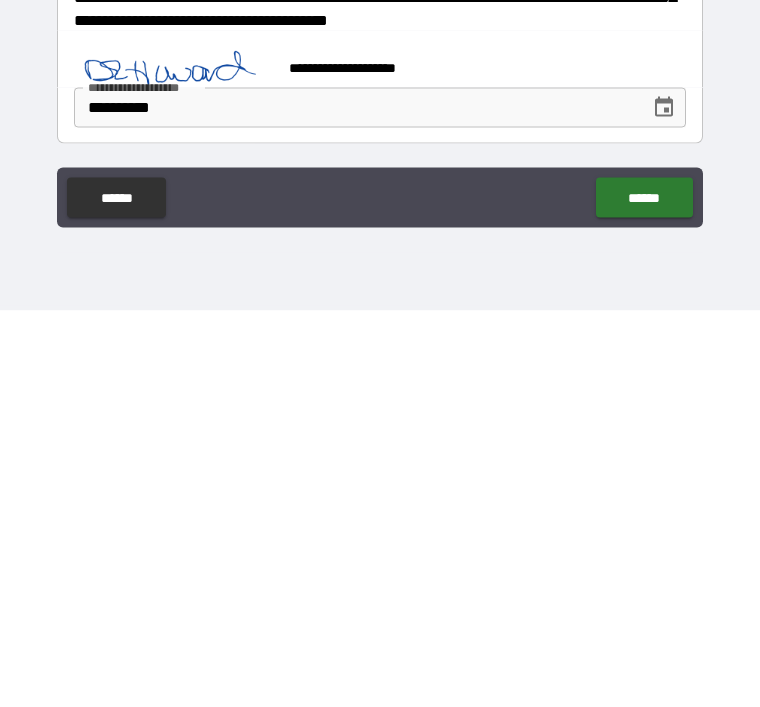 click on "******" at bounding box center [644, 594] 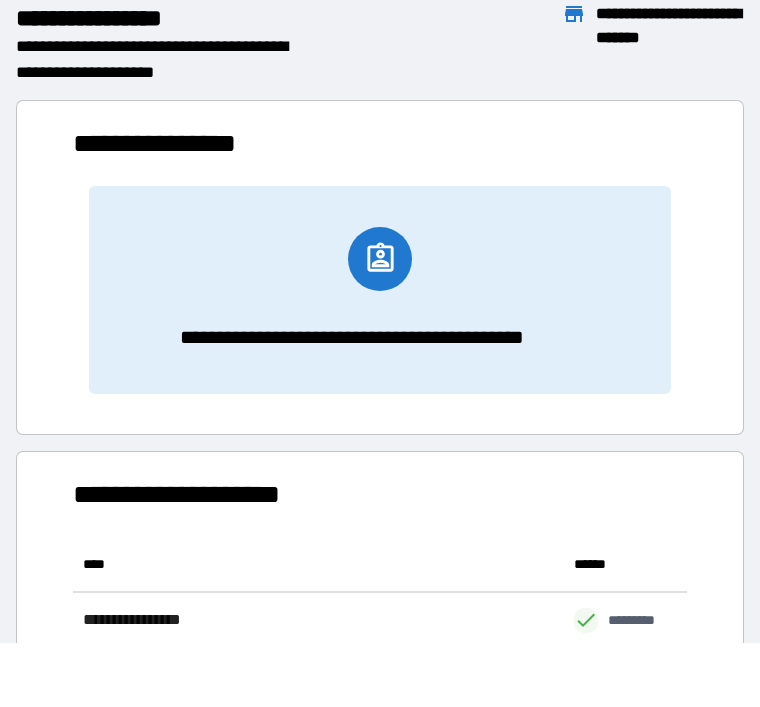 scroll, scrollTop: 331, scrollLeft: 614, axis: both 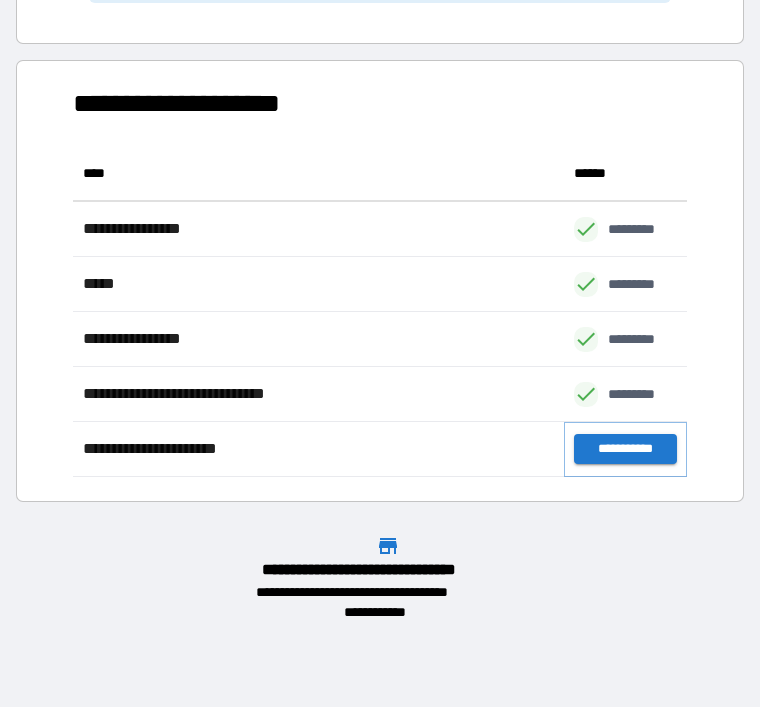 click on "**********" at bounding box center (625, 449) 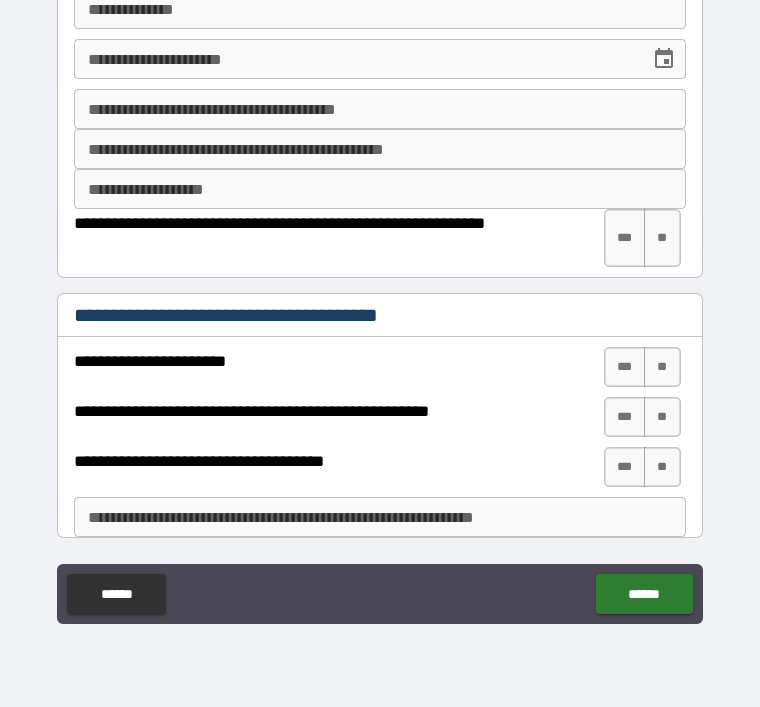 click on "**" at bounding box center [662, 238] 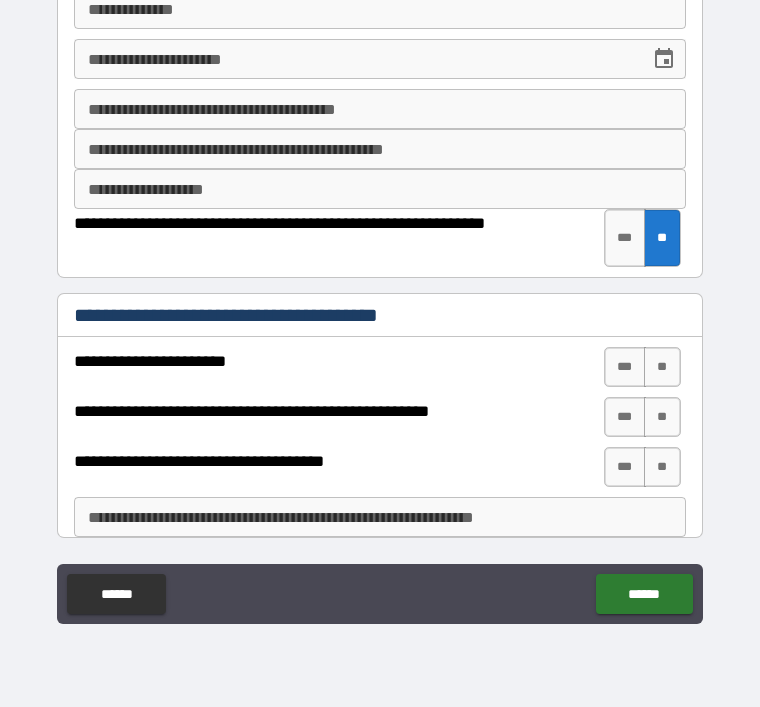 scroll, scrollTop: 0, scrollLeft: 0, axis: both 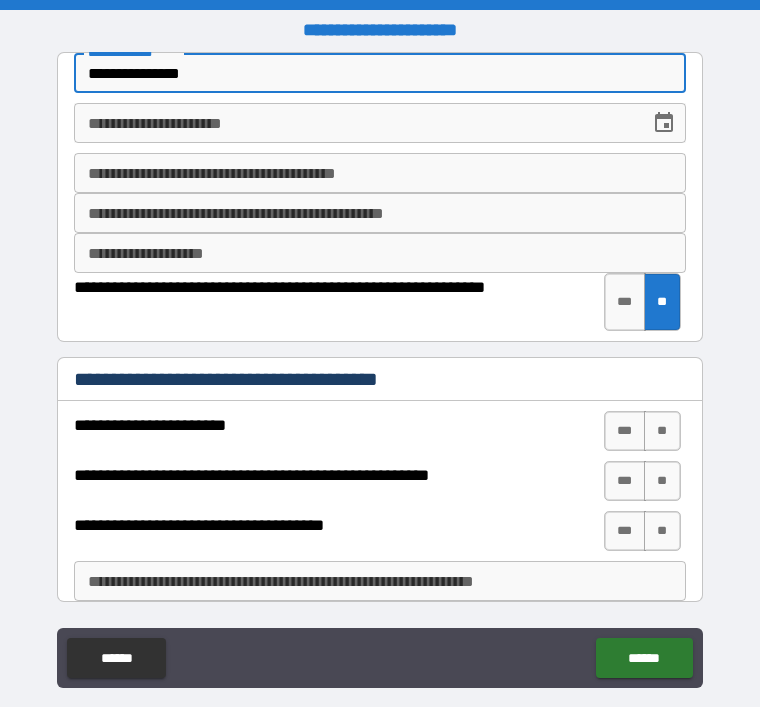 type on "**********" 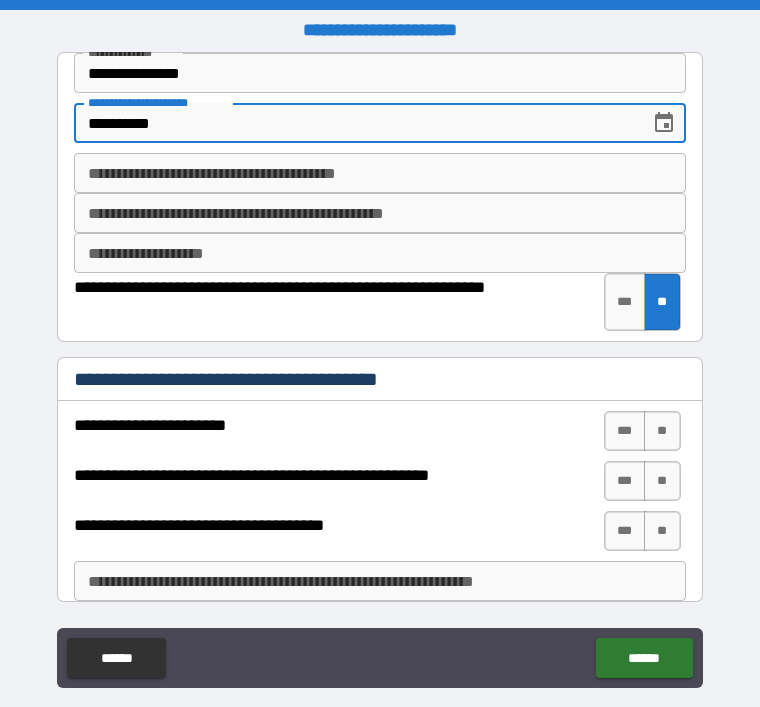 type on "**********" 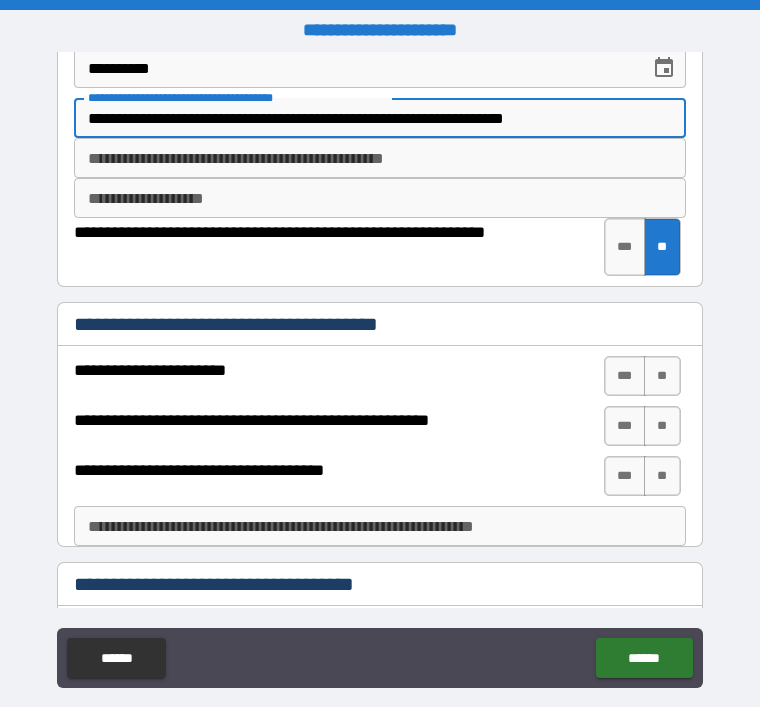 scroll, scrollTop: 60, scrollLeft: 0, axis: vertical 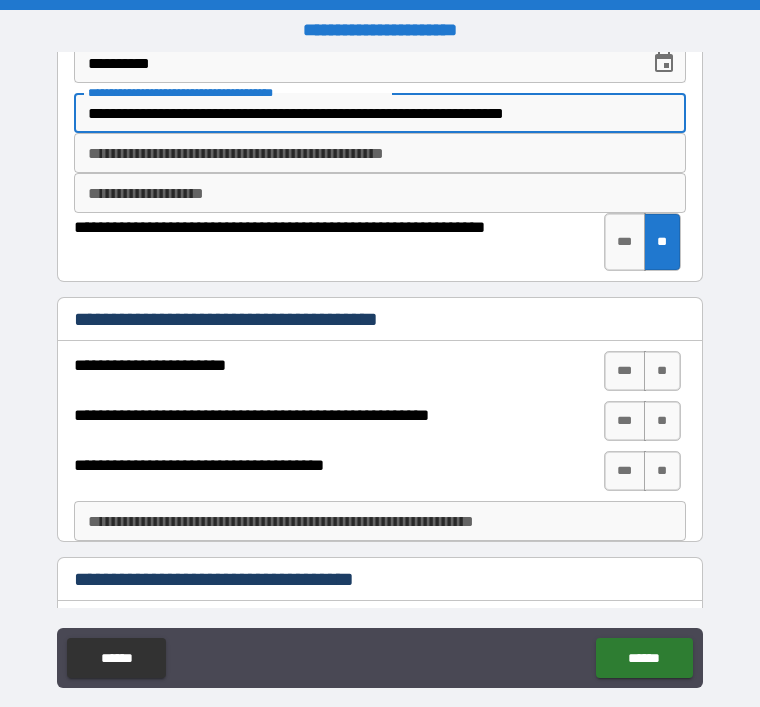 type on "**********" 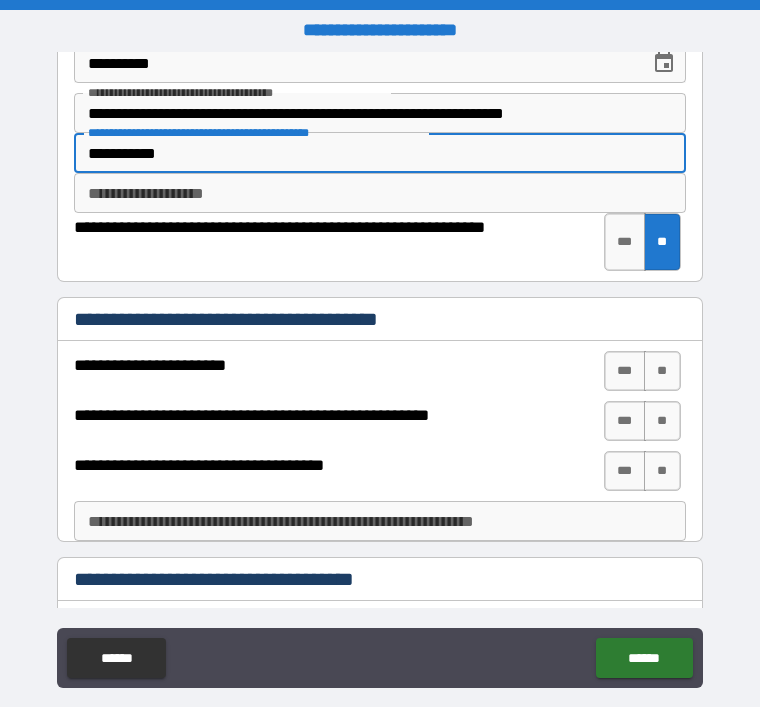 type on "**********" 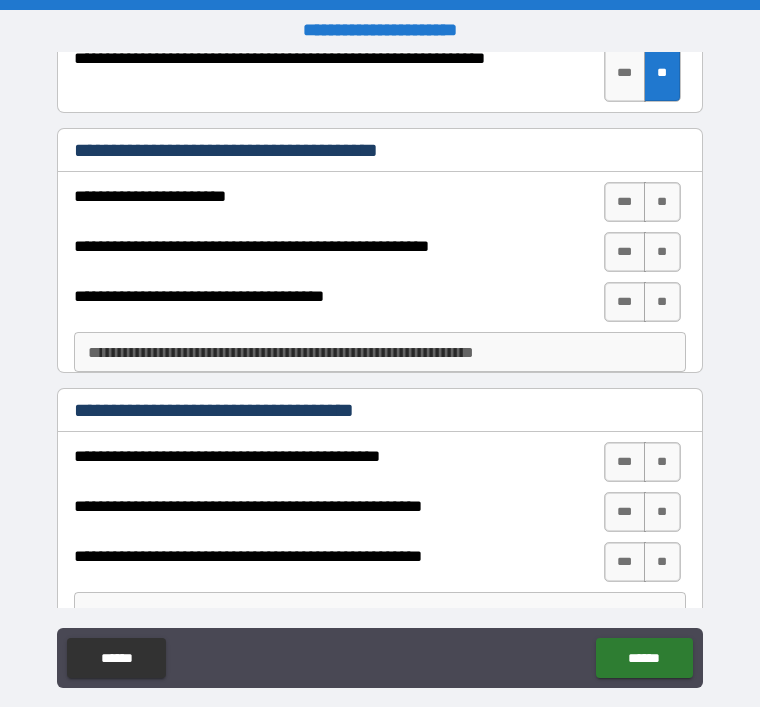 scroll, scrollTop: 239, scrollLeft: 0, axis: vertical 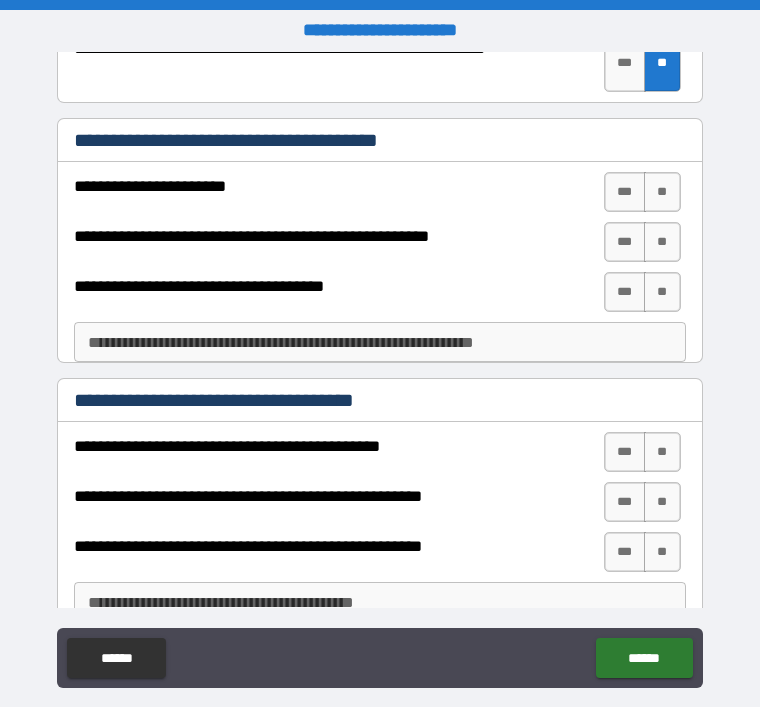 type on "******" 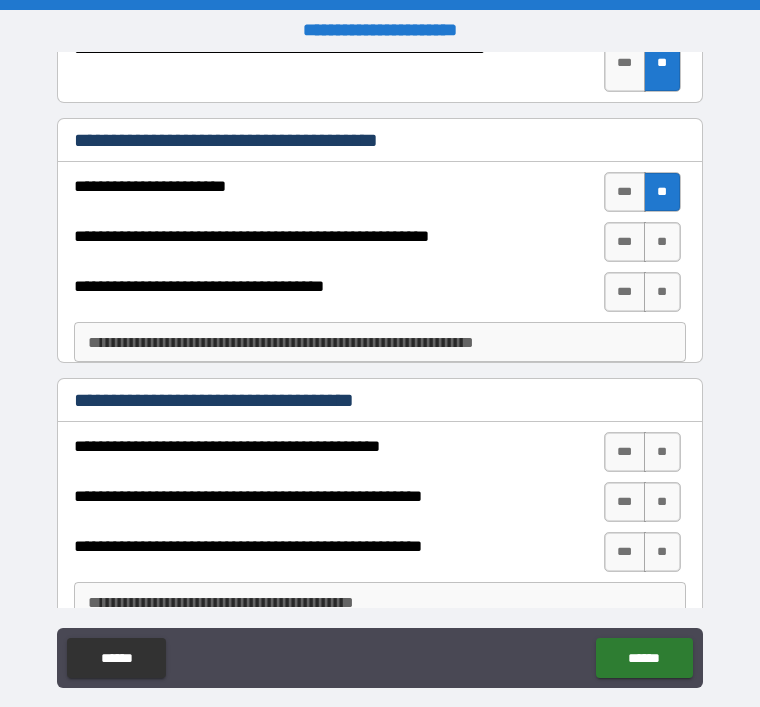 click on "**" at bounding box center [662, 242] 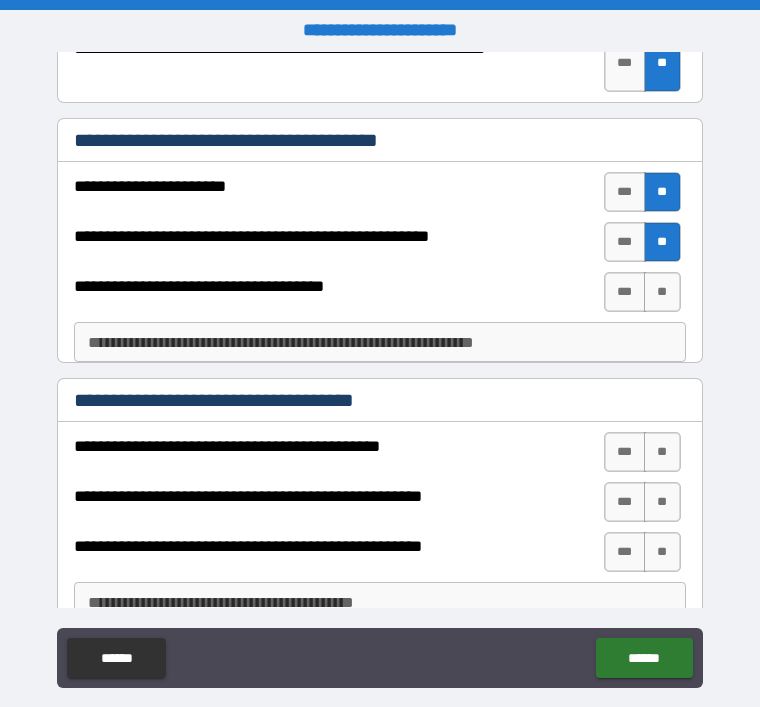 click on "**" at bounding box center [662, 292] 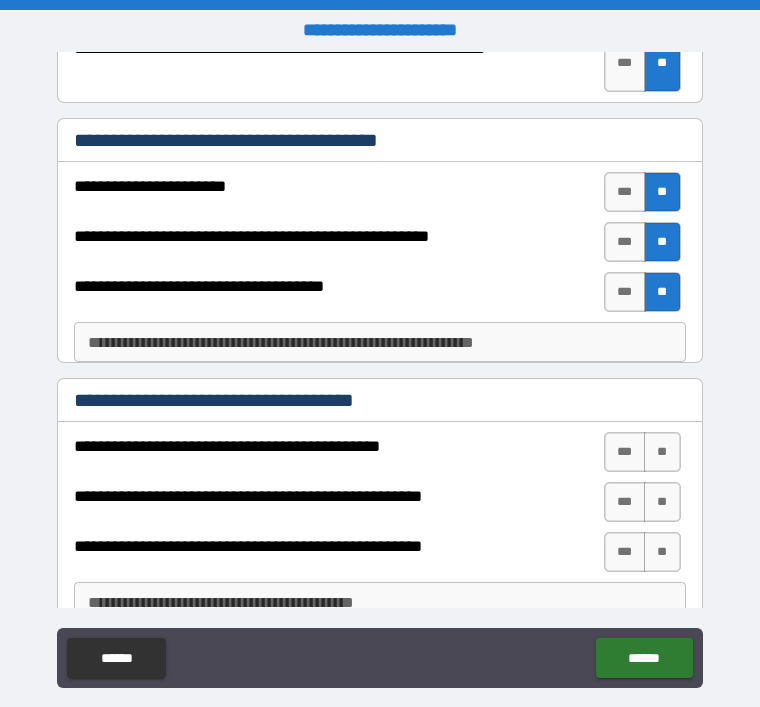 click on "**********" at bounding box center [380, 342] 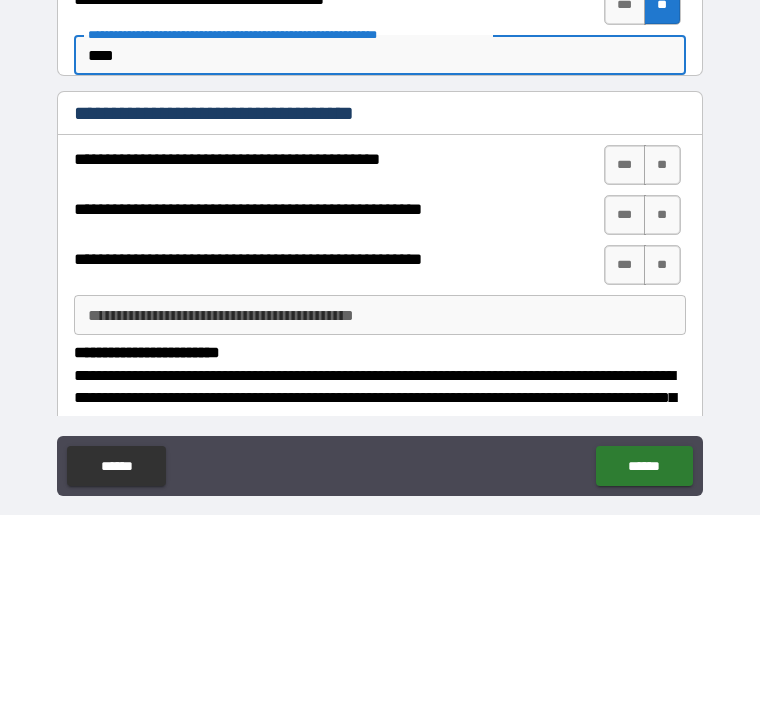 scroll, scrollTop: 338, scrollLeft: 0, axis: vertical 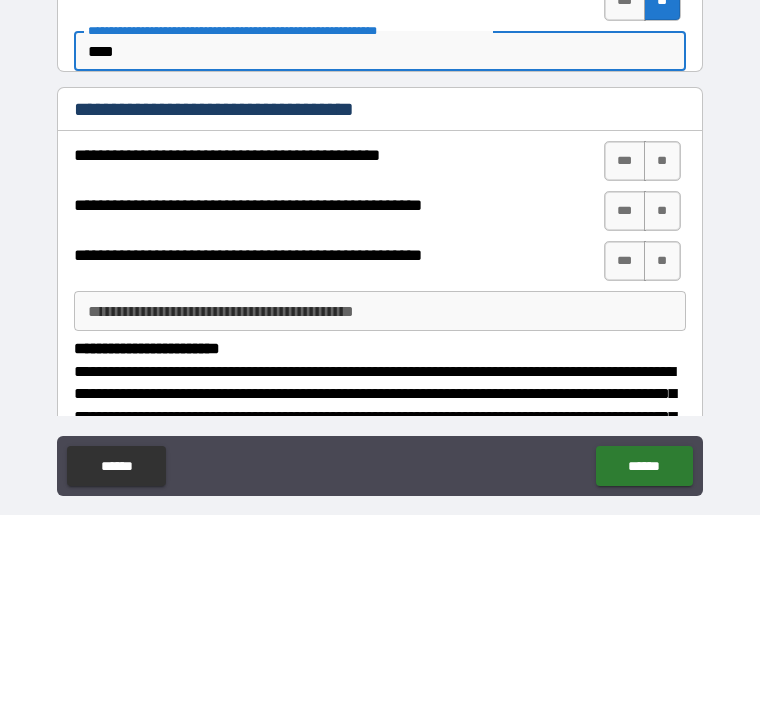 type on "****" 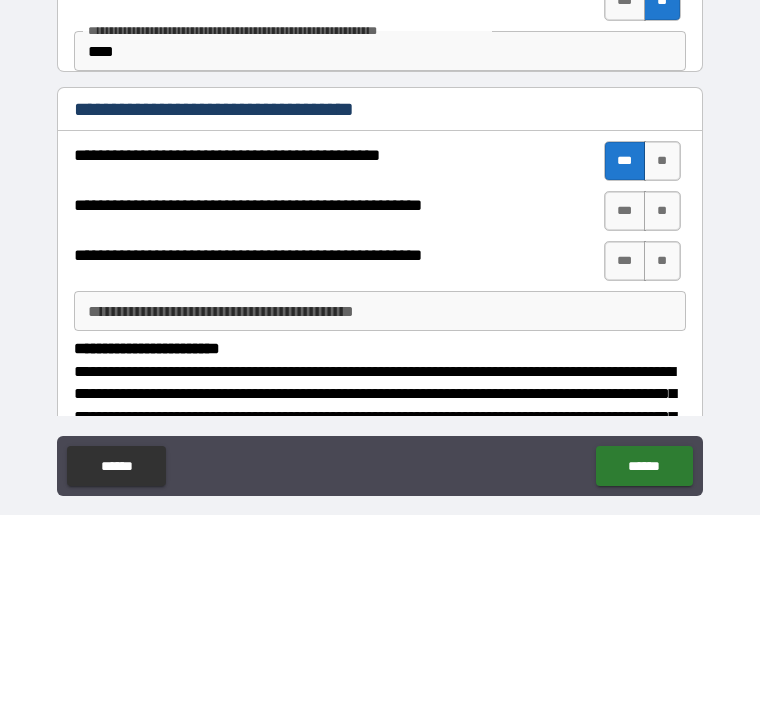 scroll, scrollTop: 64, scrollLeft: 0, axis: vertical 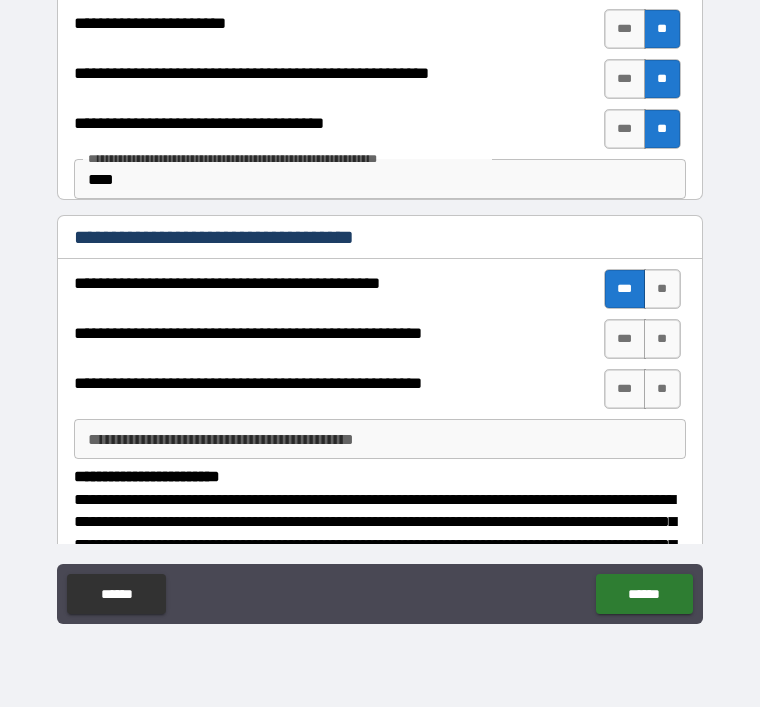 click on "**" at bounding box center [662, 339] 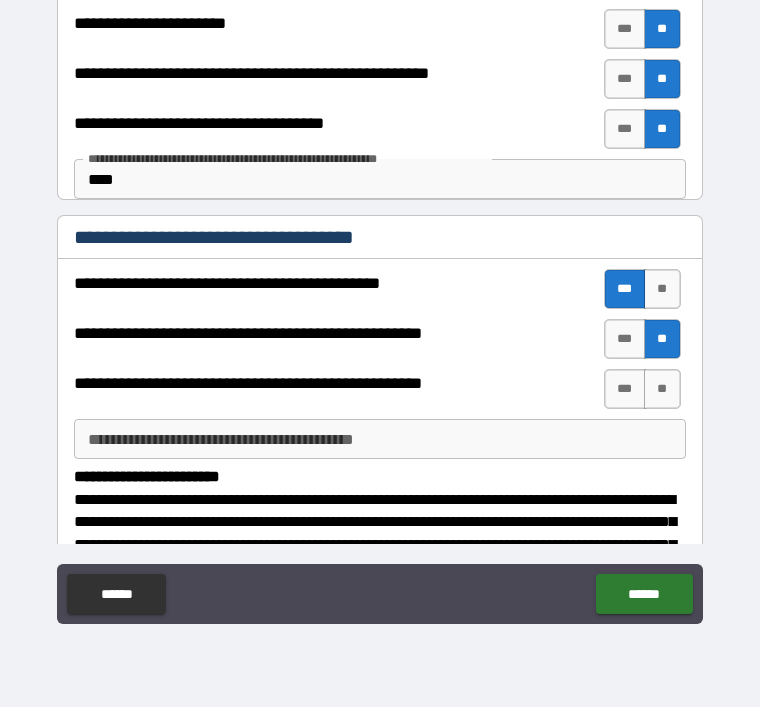 click on "**" at bounding box center (662, 389) 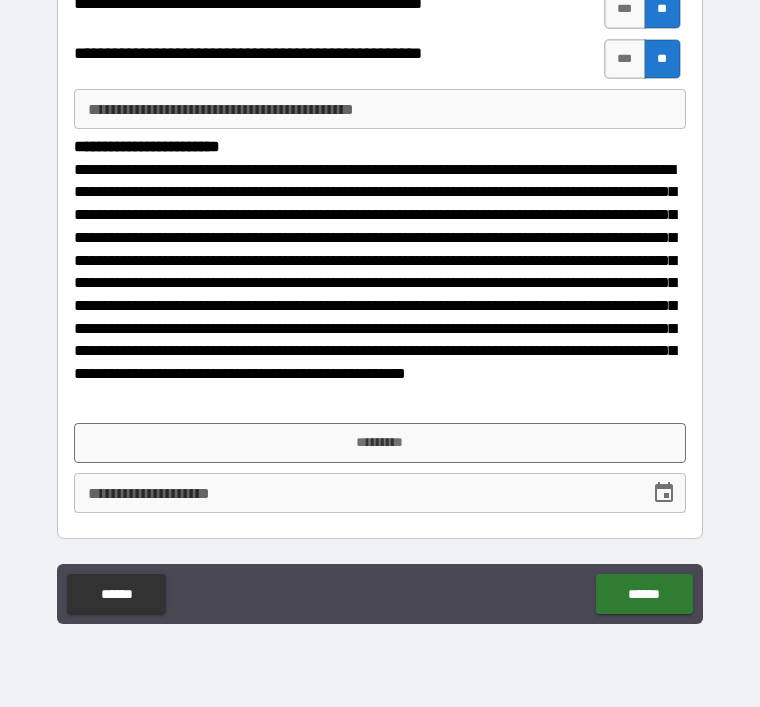 scroll, scrollTop: 667, scrollLeft: 0, axis: vertical 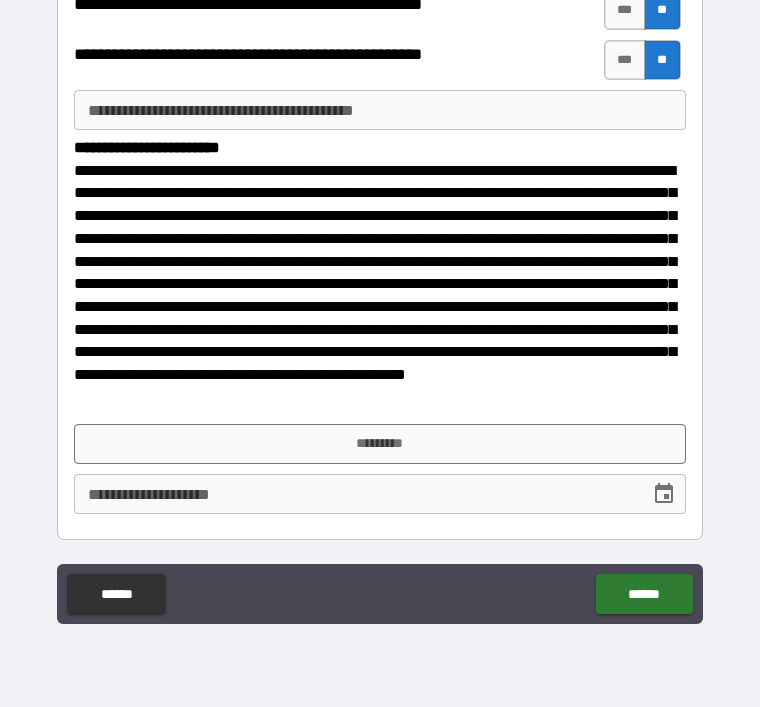 click on "*********" at bounding box center [380, 444] 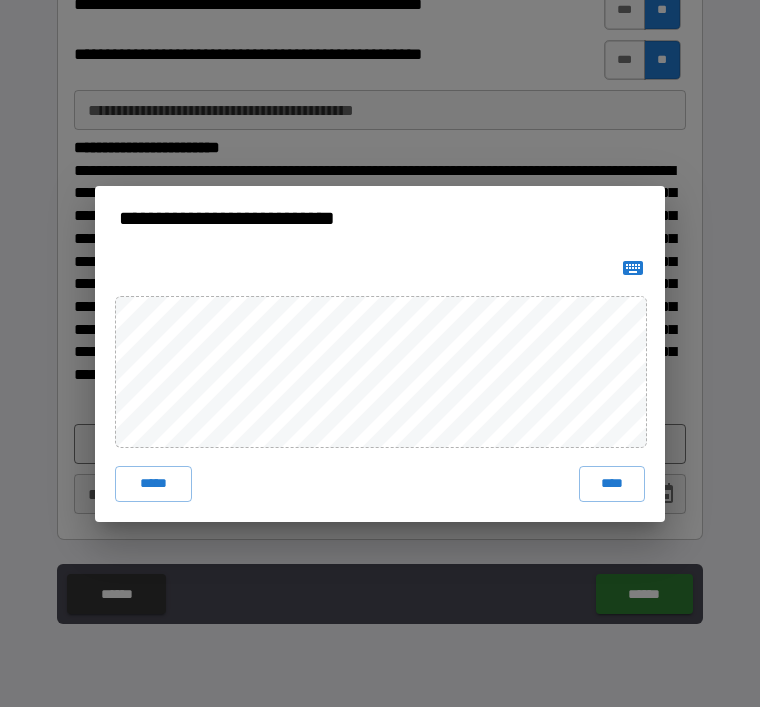 click on "****" at bounding box center [612, 484] 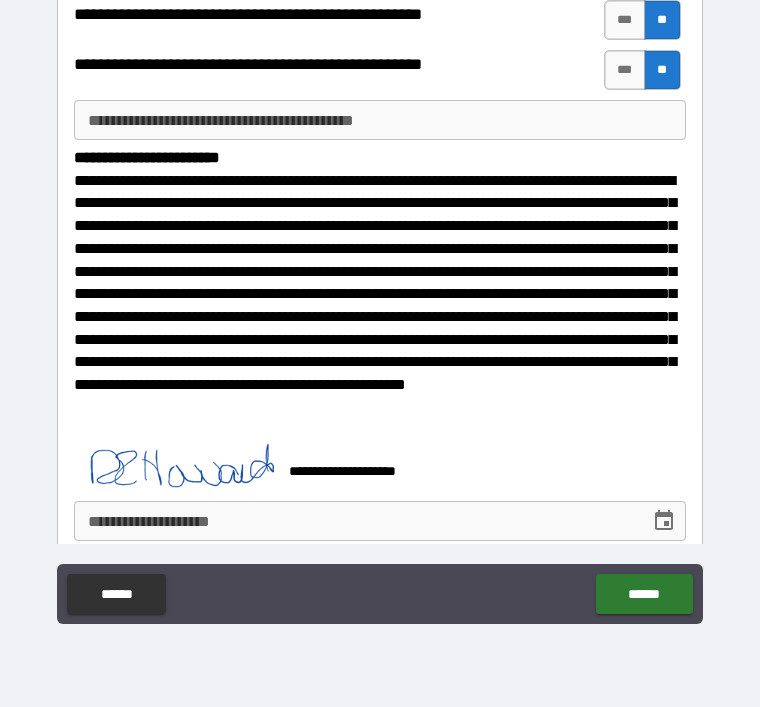 click at bounding box center [664, 521] 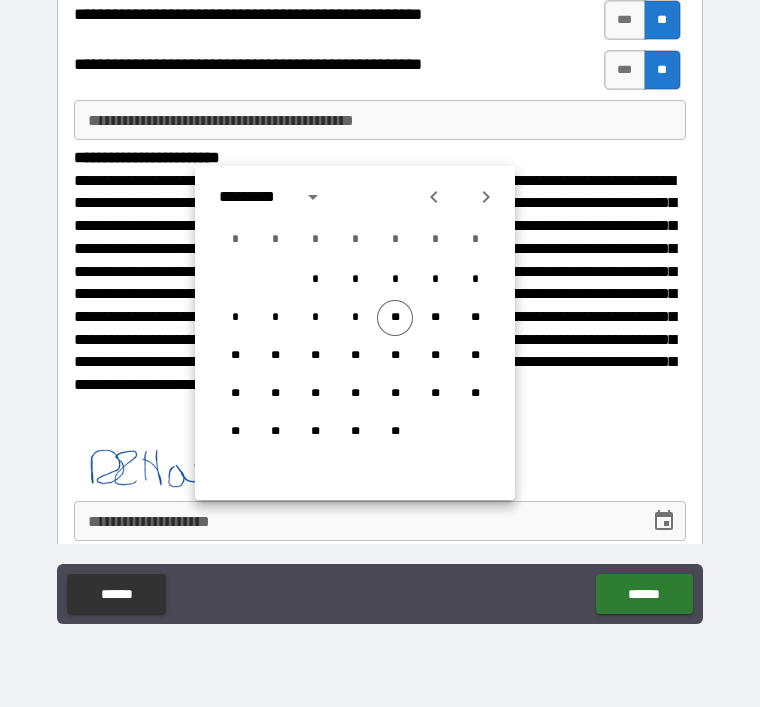 click on "**" at bounding box center [395, 318] 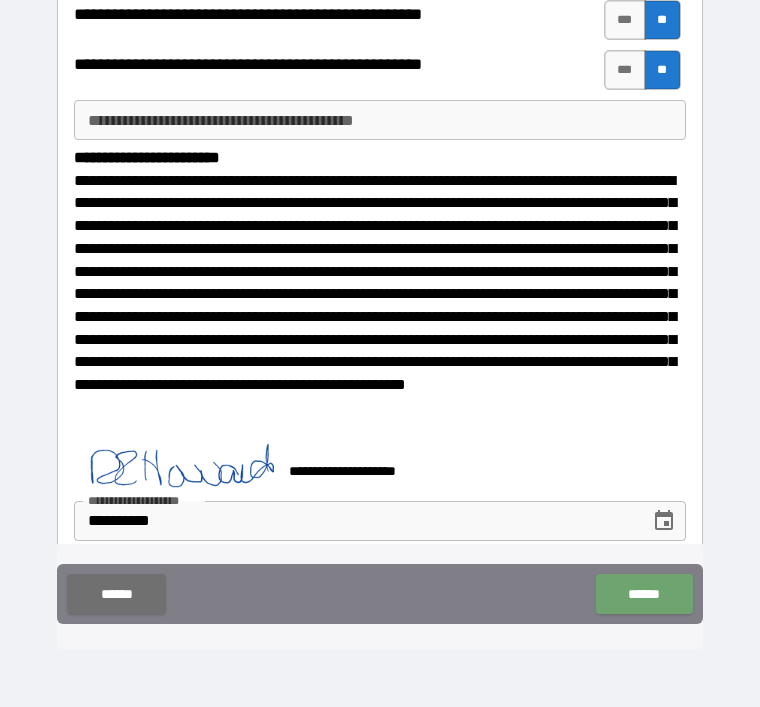 click on "******" at bounding box center [644, 594] 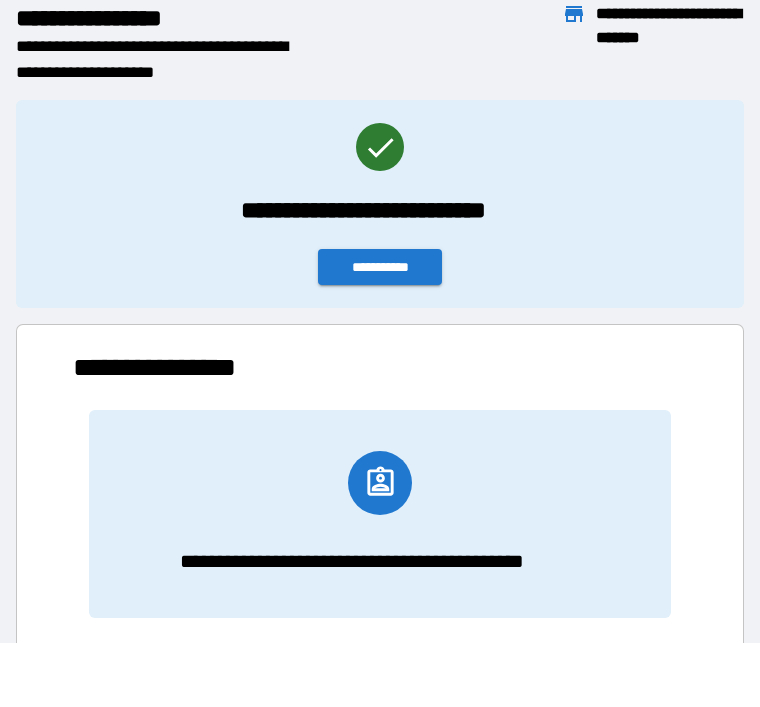 scroll, scrollTop: 331, scrollLeft: 614, axis: both 